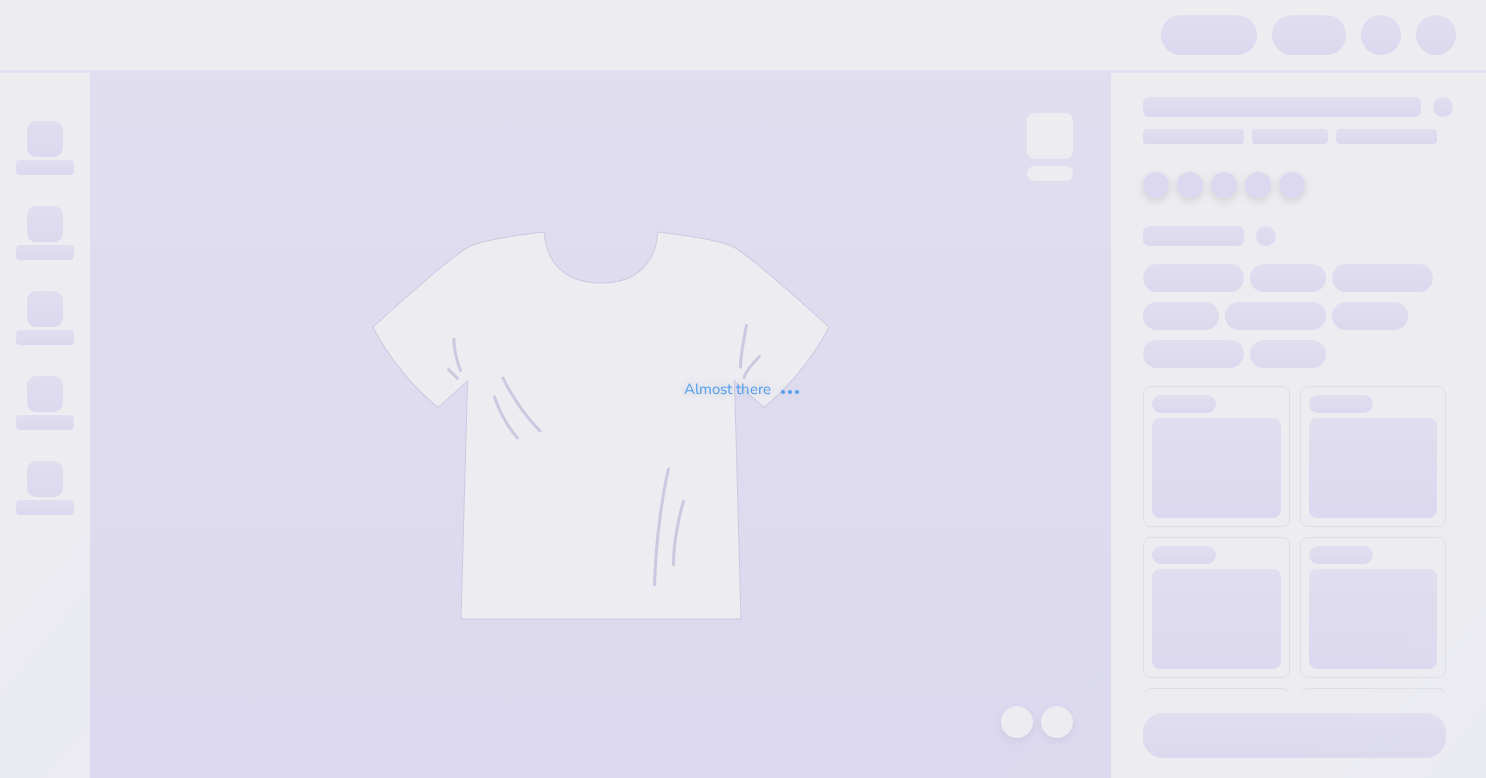 scroll, scrollTop: 0, scrollLeft: 0, axis: both 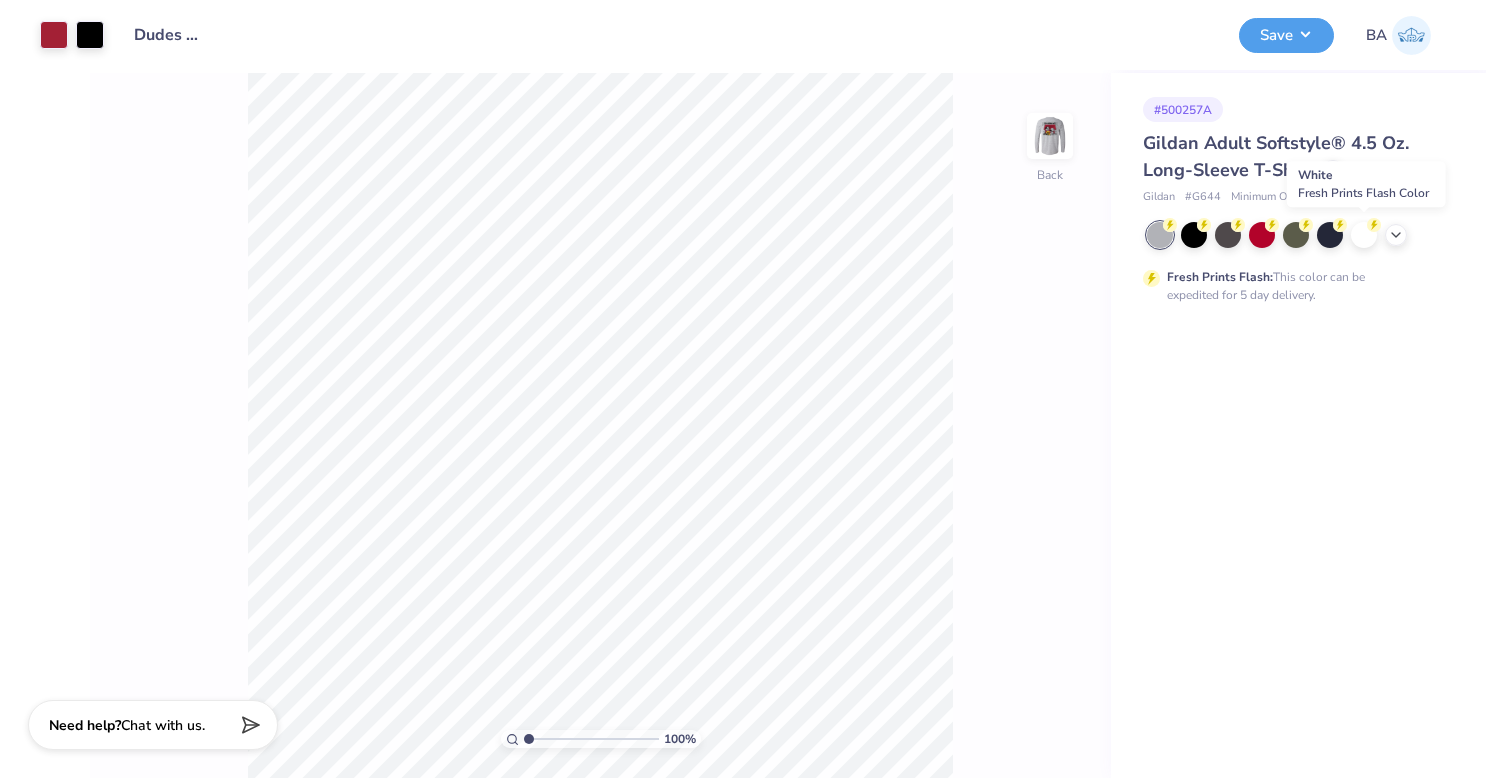click at bounding box center (1364, 235) 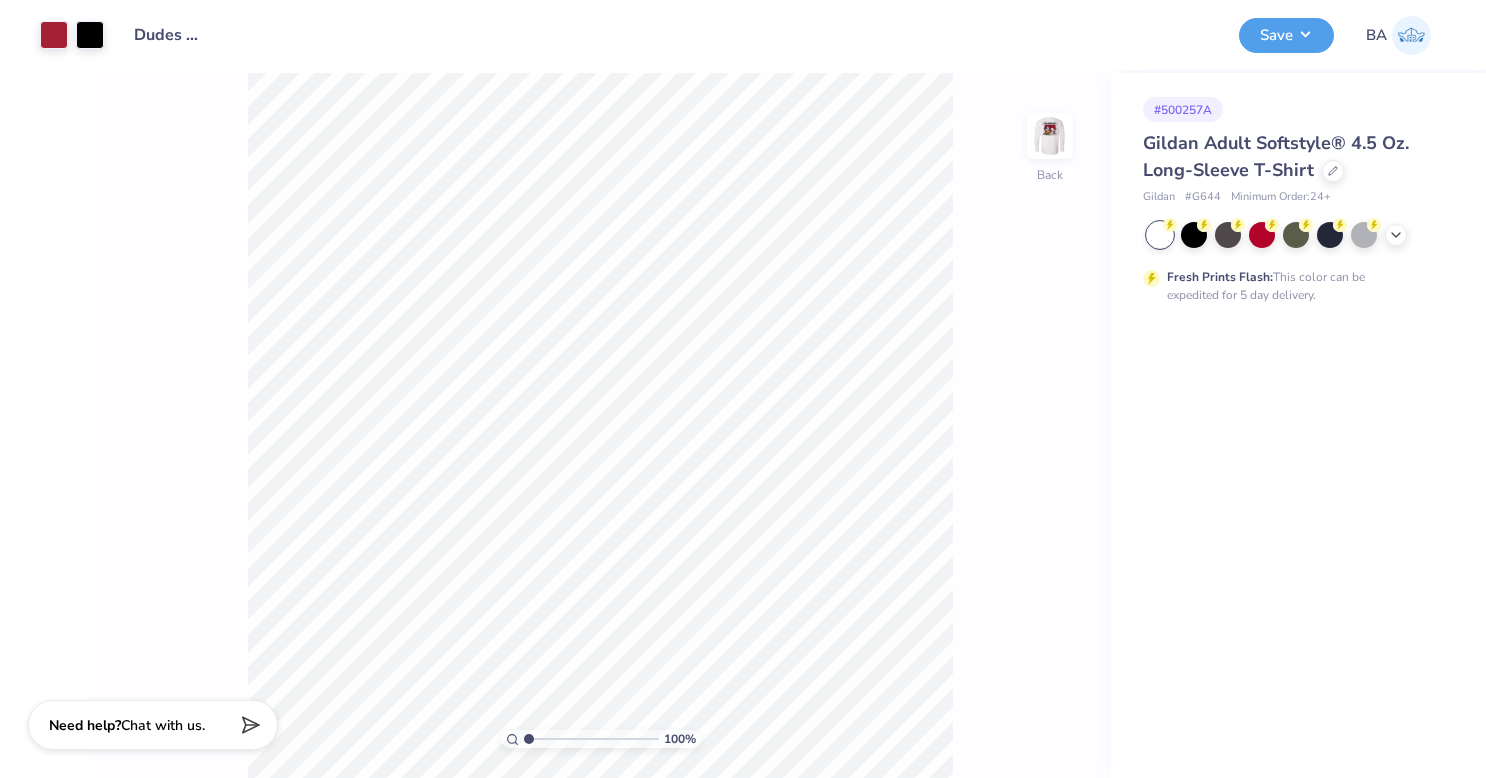 click on "Save" at bounding box center [1286, 35] 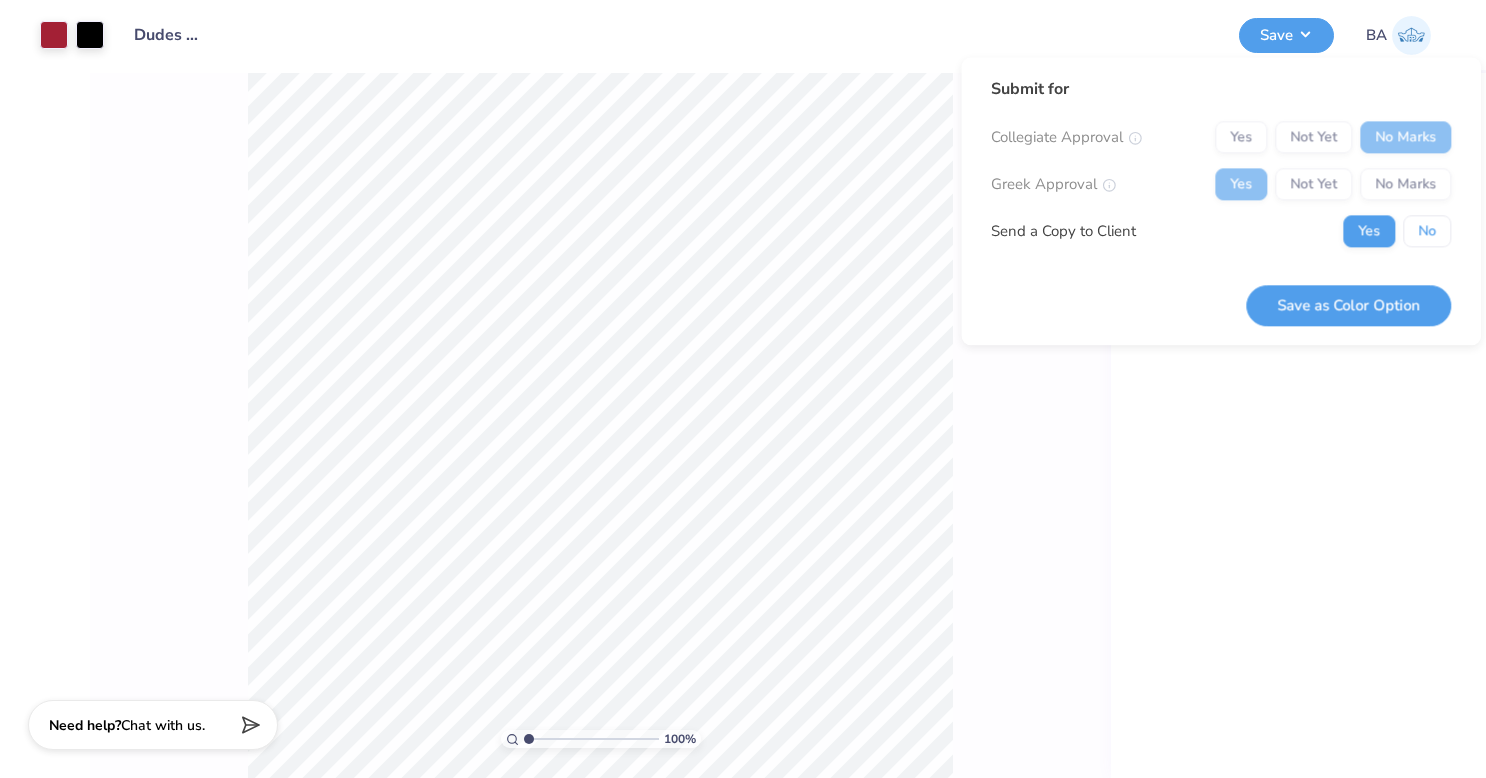 click on "No" at bounding box center (1427, 231) 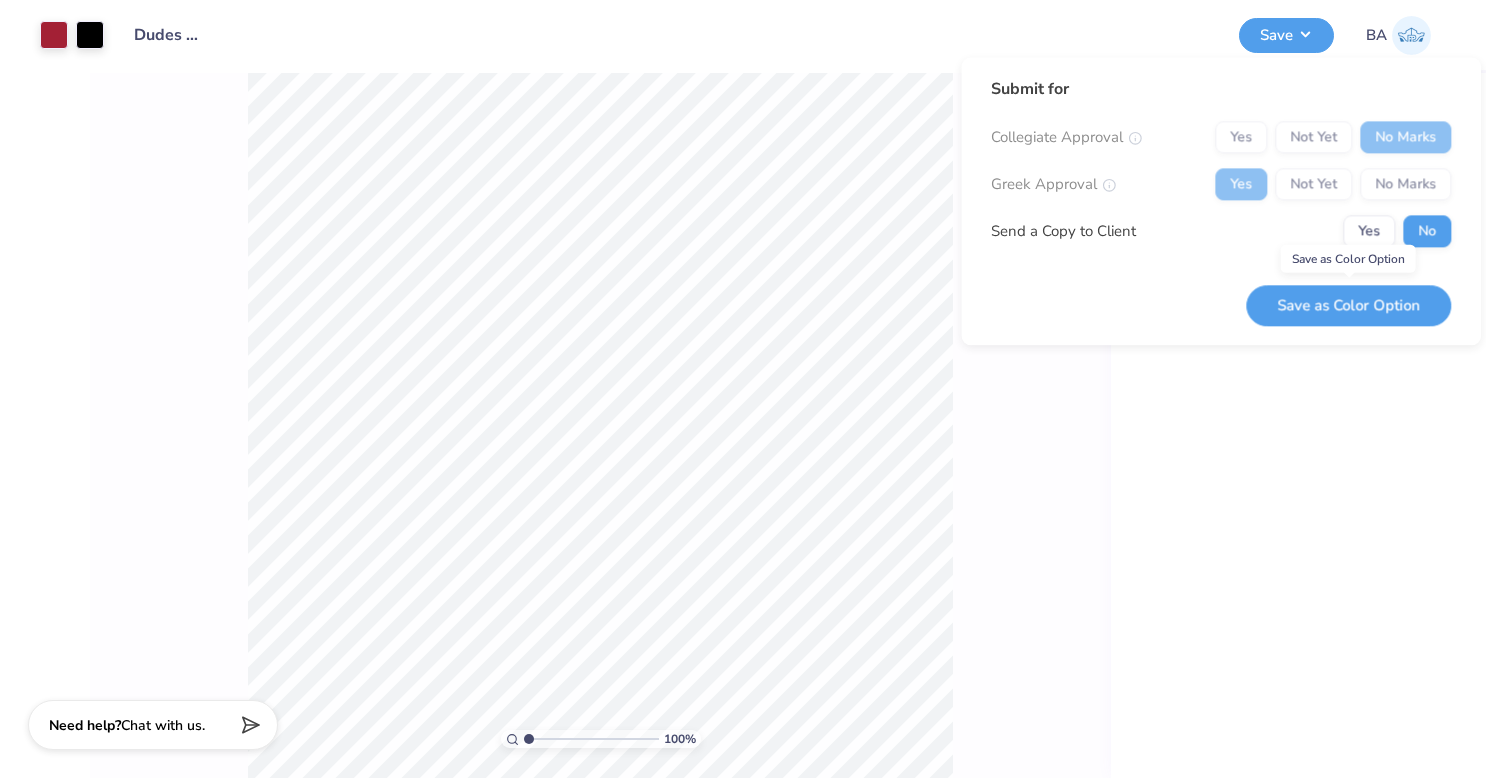 click on "Save as Color Option" at bounding box center [1348, 305] 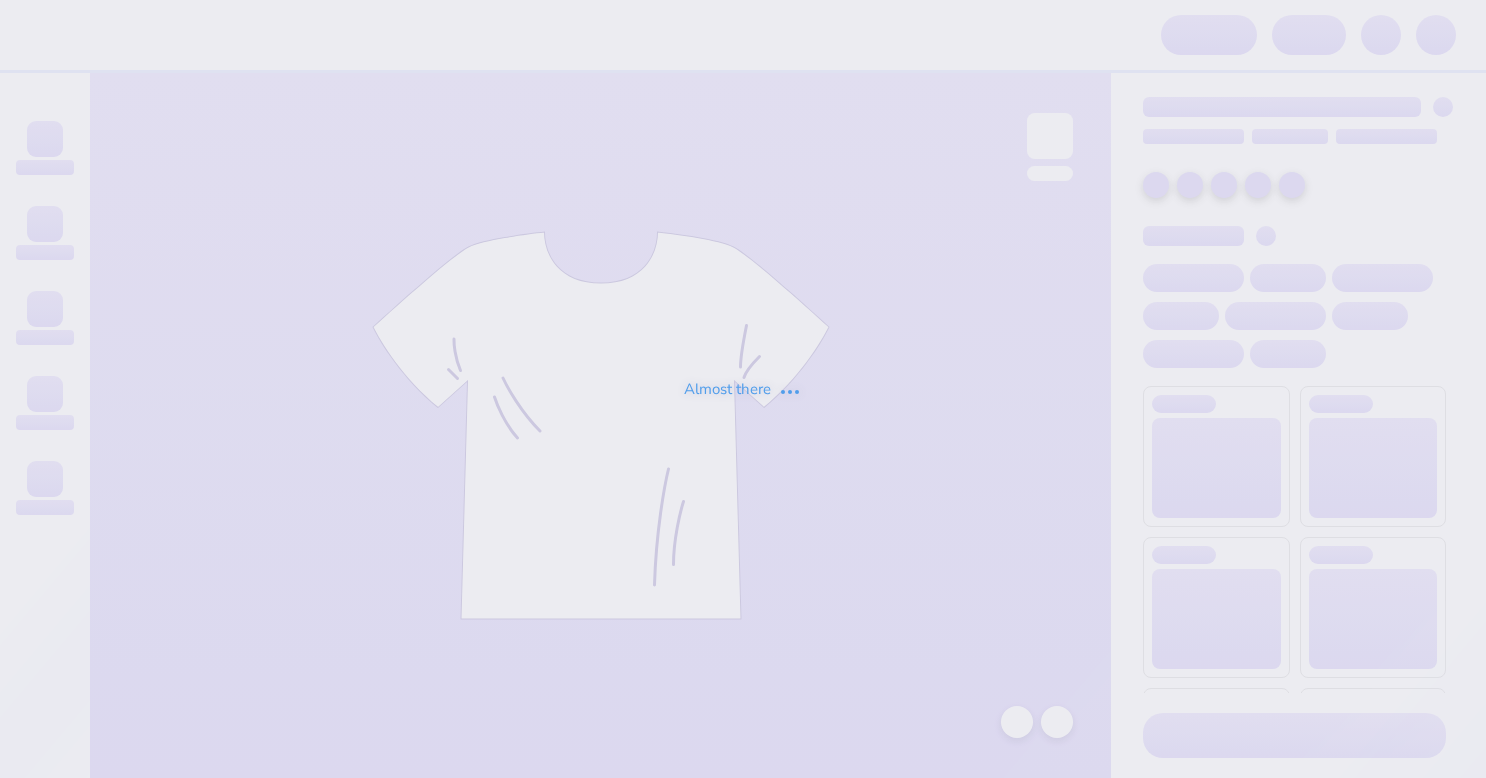 scroll, scrollTop: 0, scrollLeft: 0, axis: both 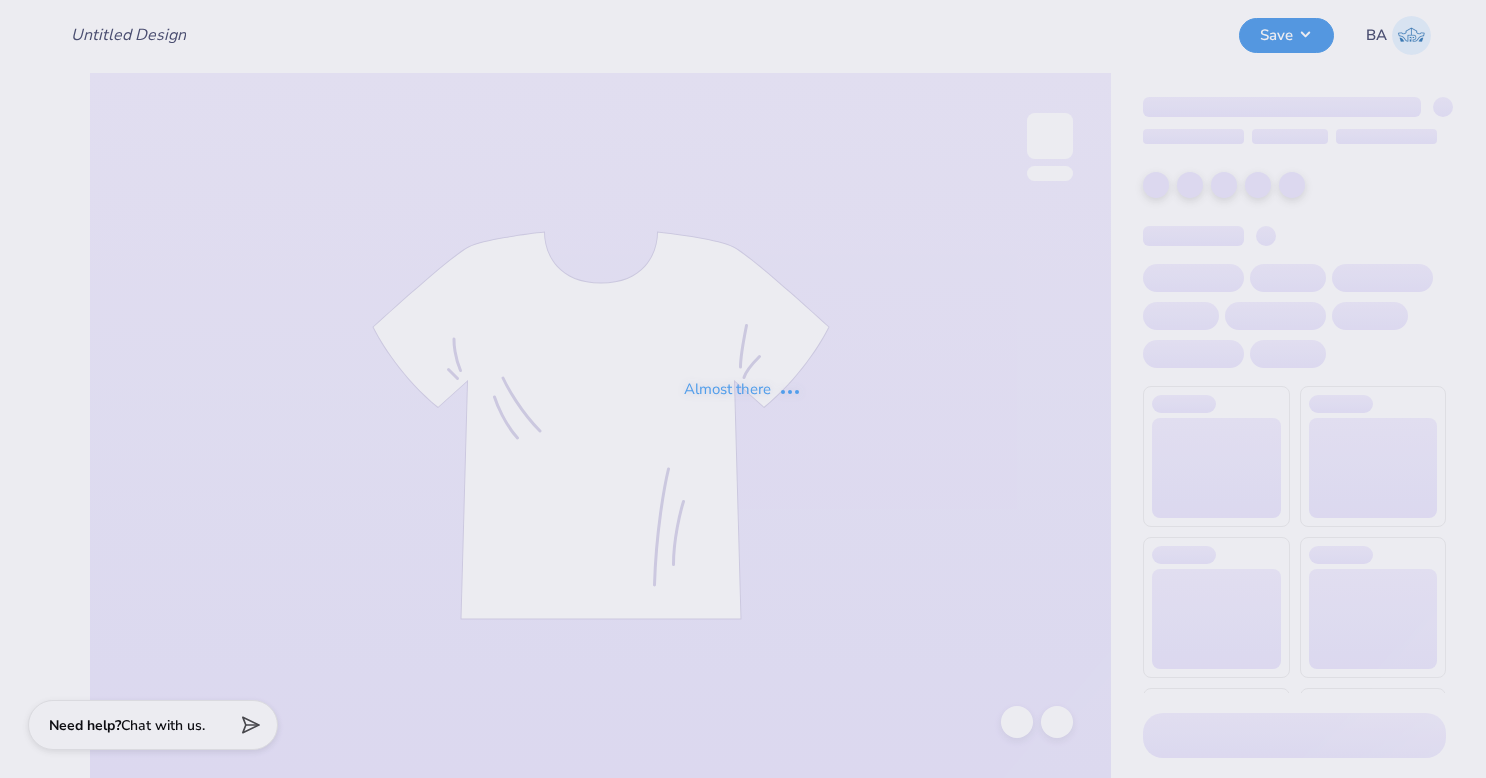 type on "dudes day 1" 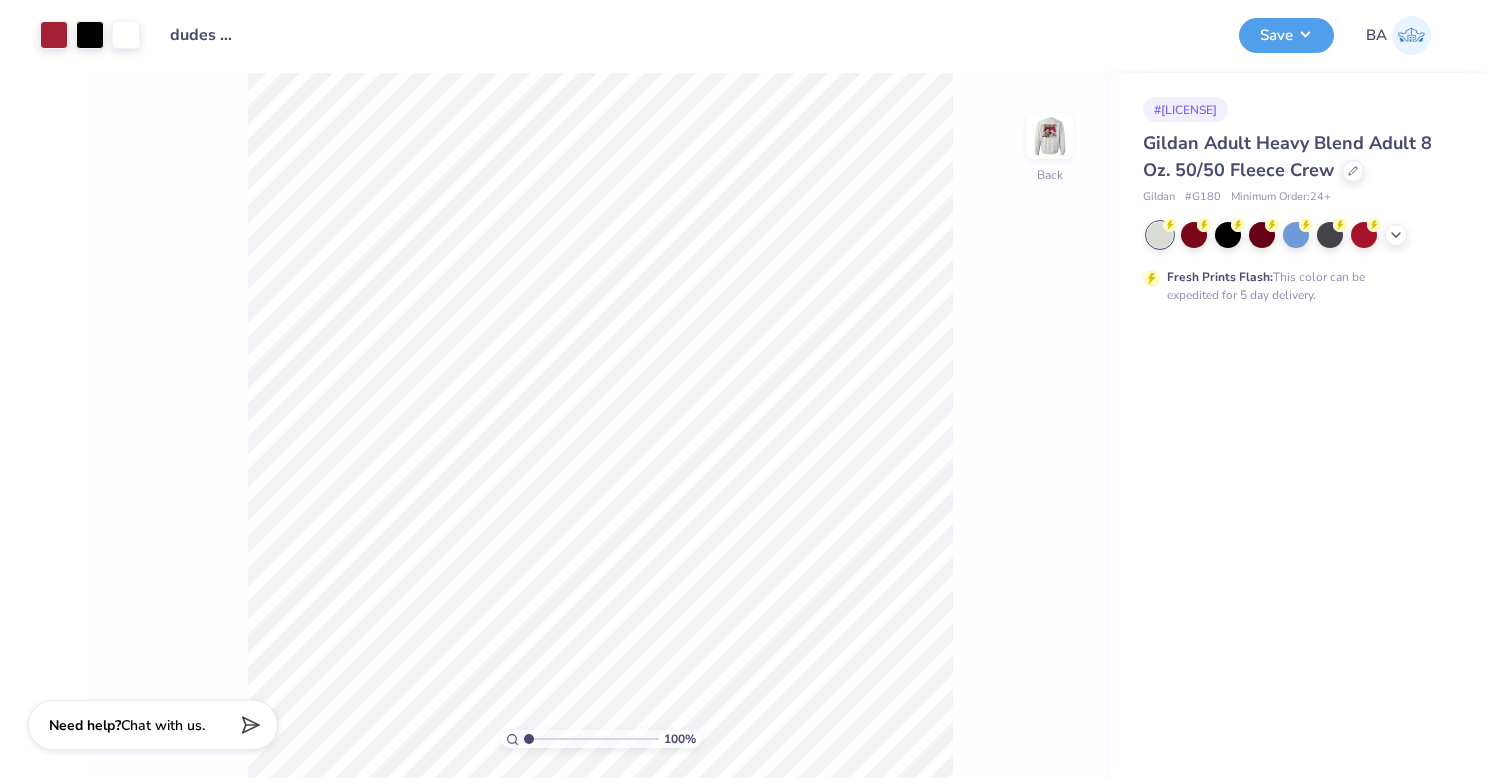 click 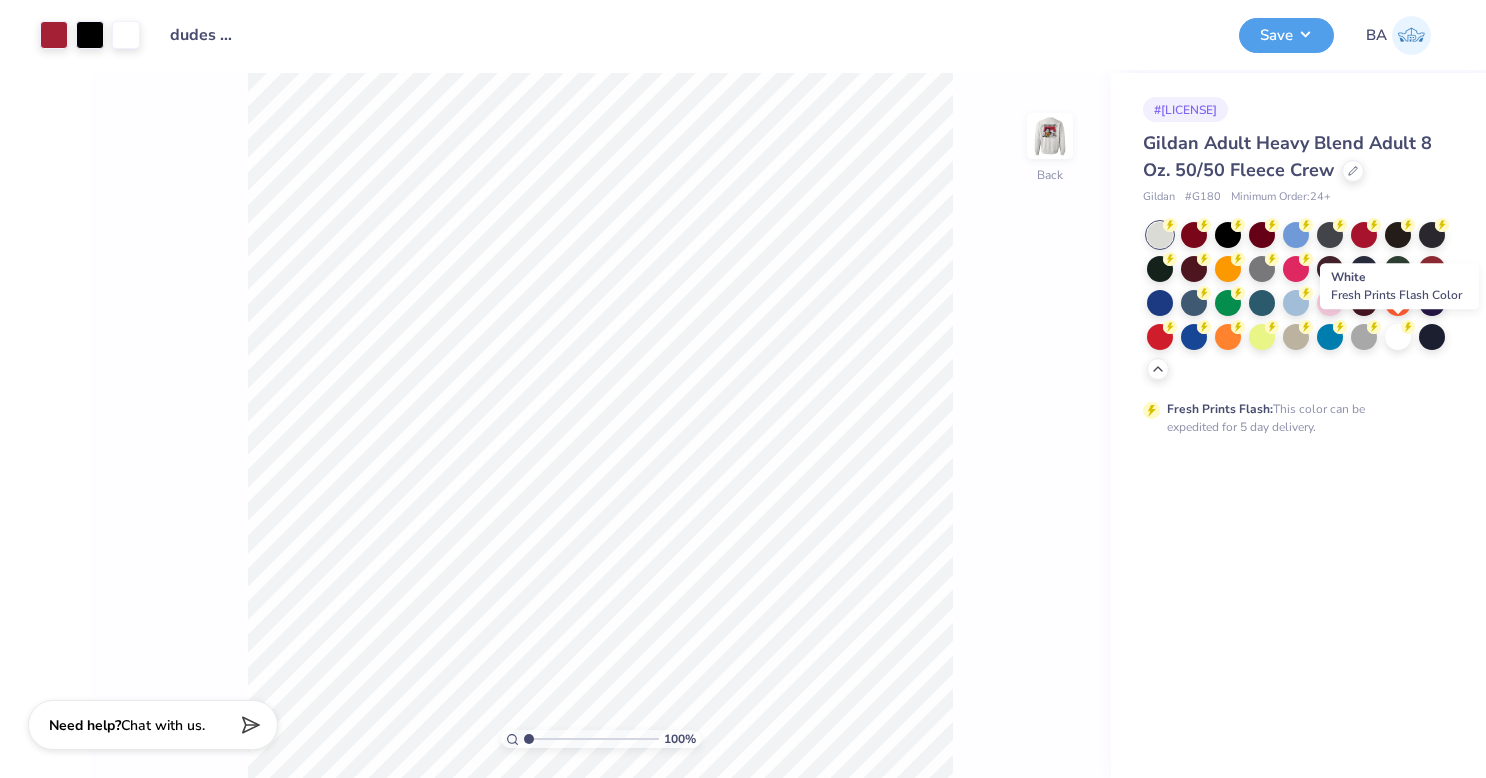 click at bounding box center (1398, 337) 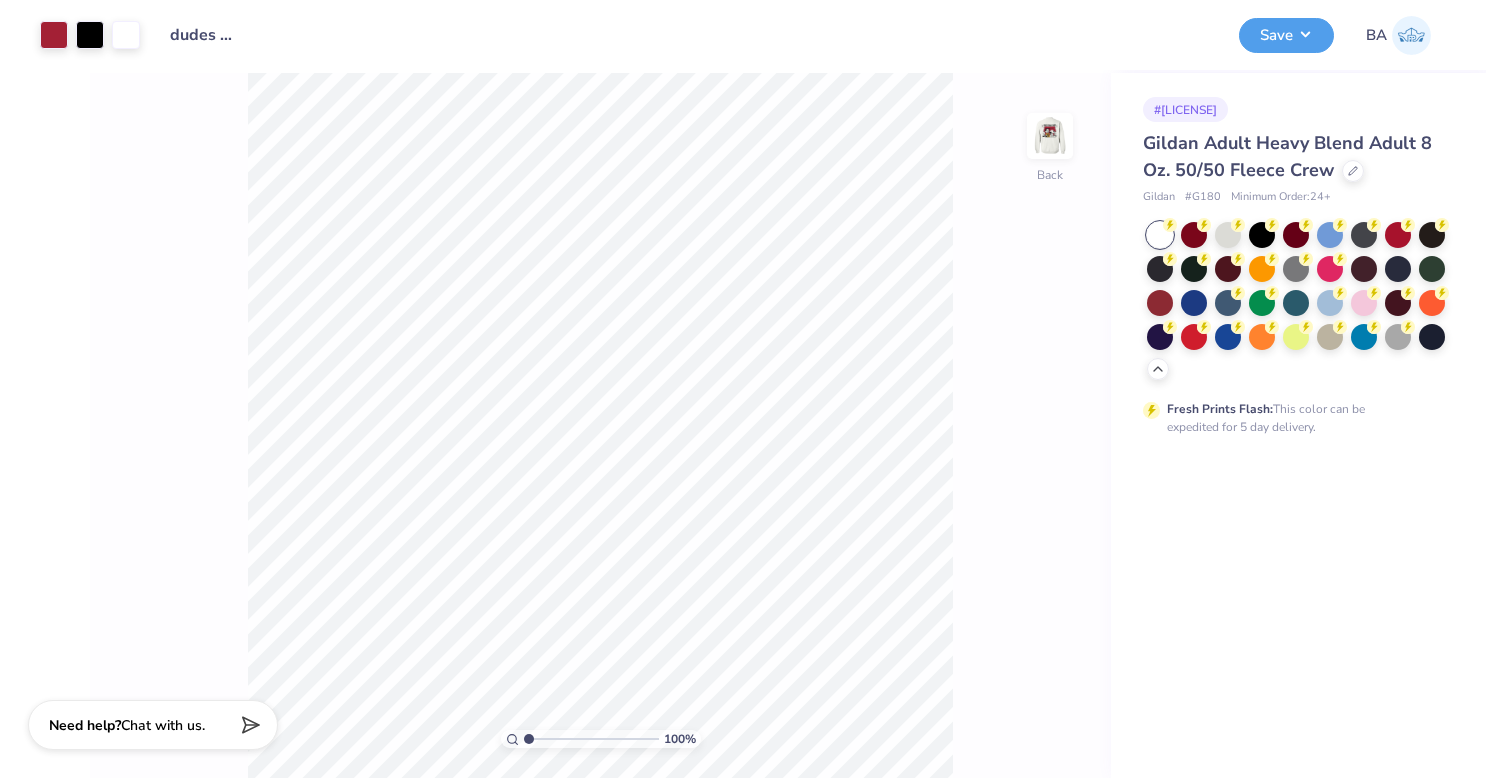 click at bounding box center (1050, 136) 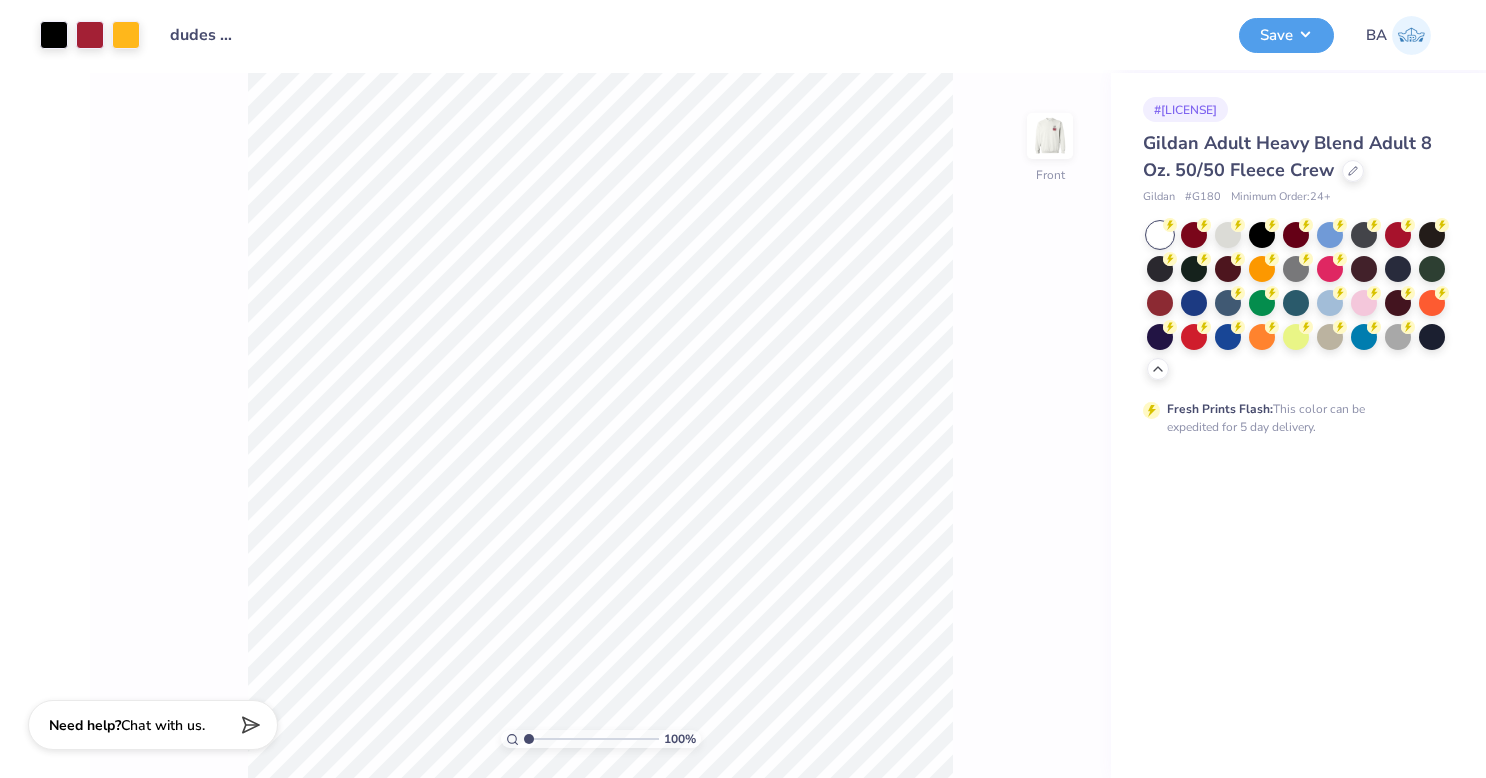 click on "Save" at bounding box center [1286, 35] 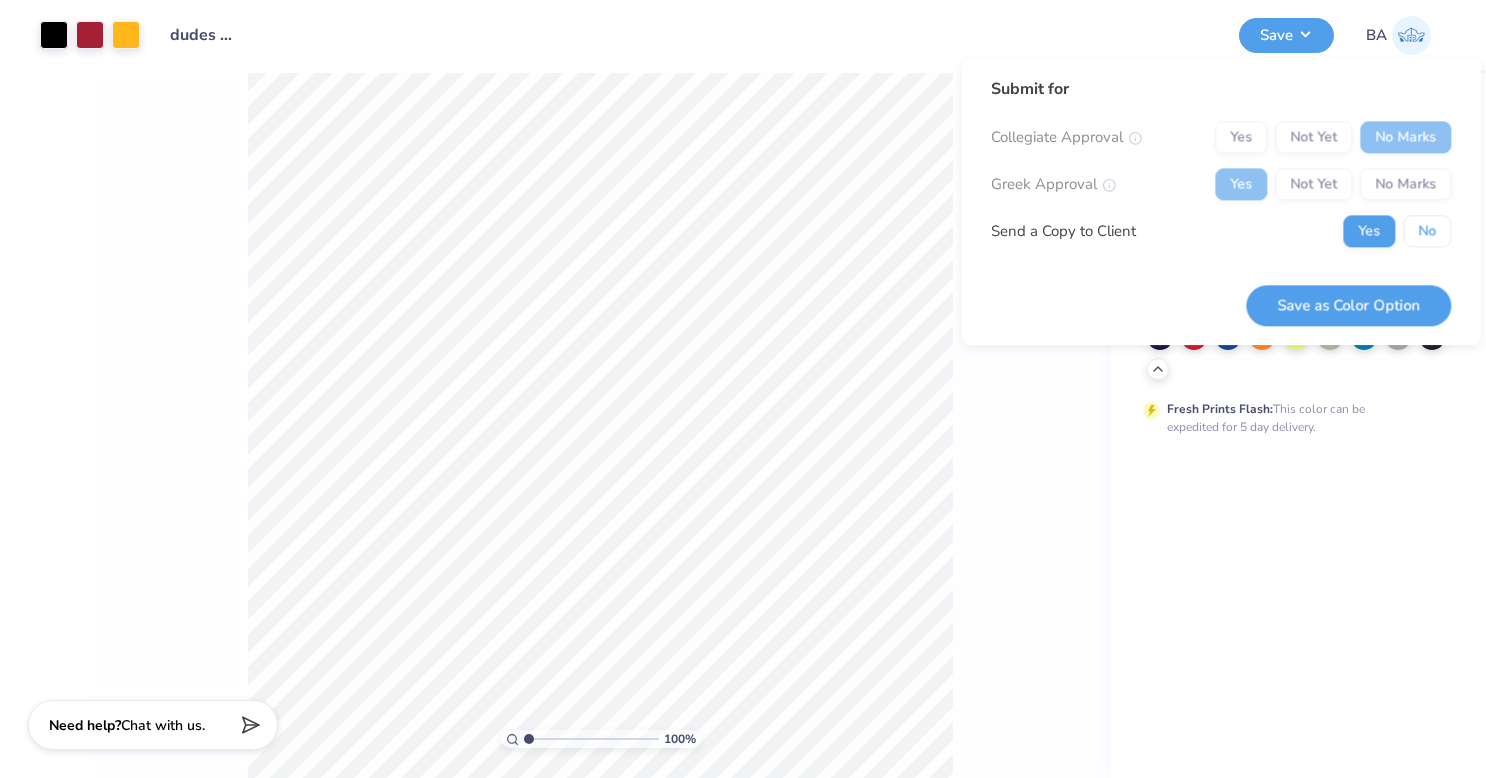 click on "No" at bounding box center [1427, 231] 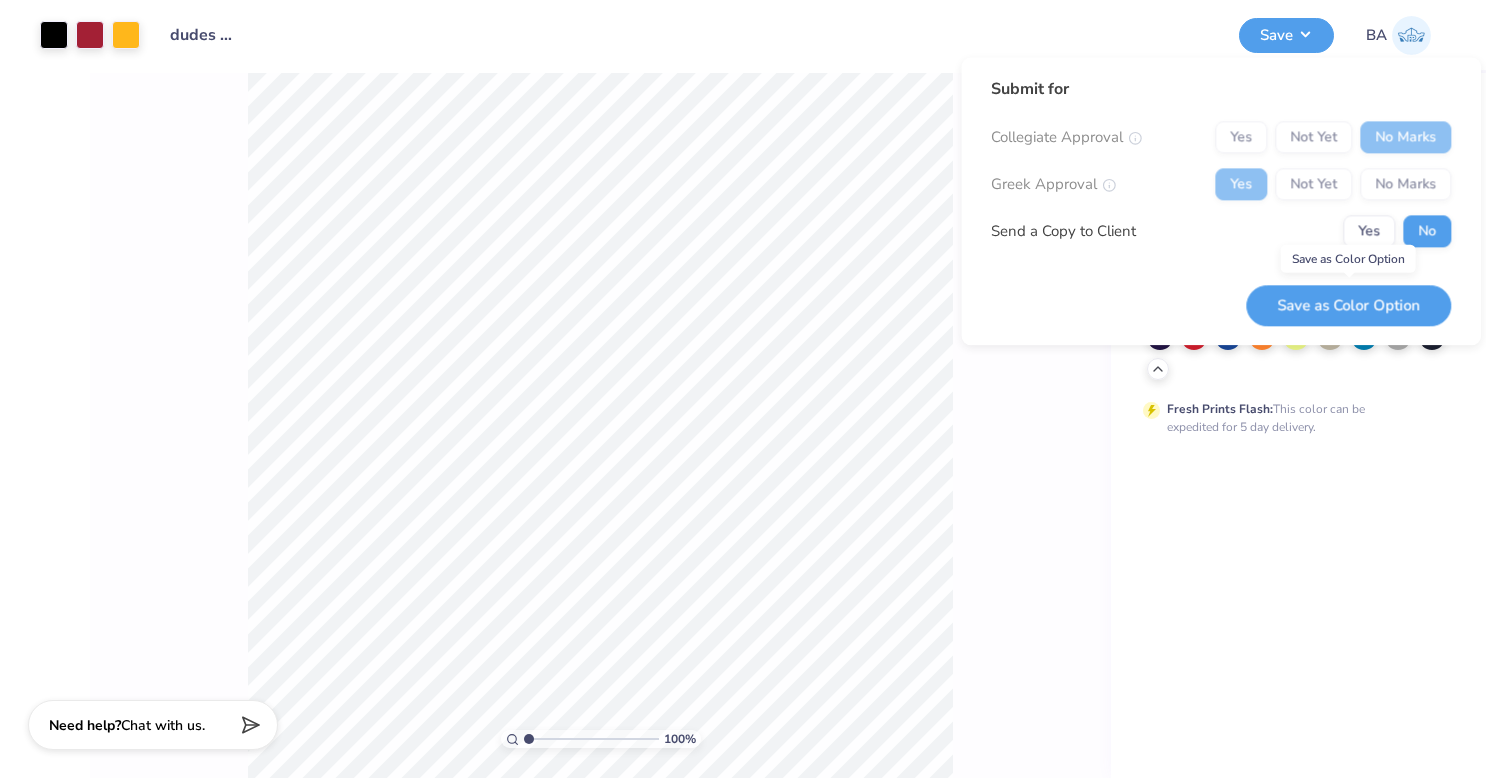click on "Save as Color Option" at bounding box center (1348, 305) 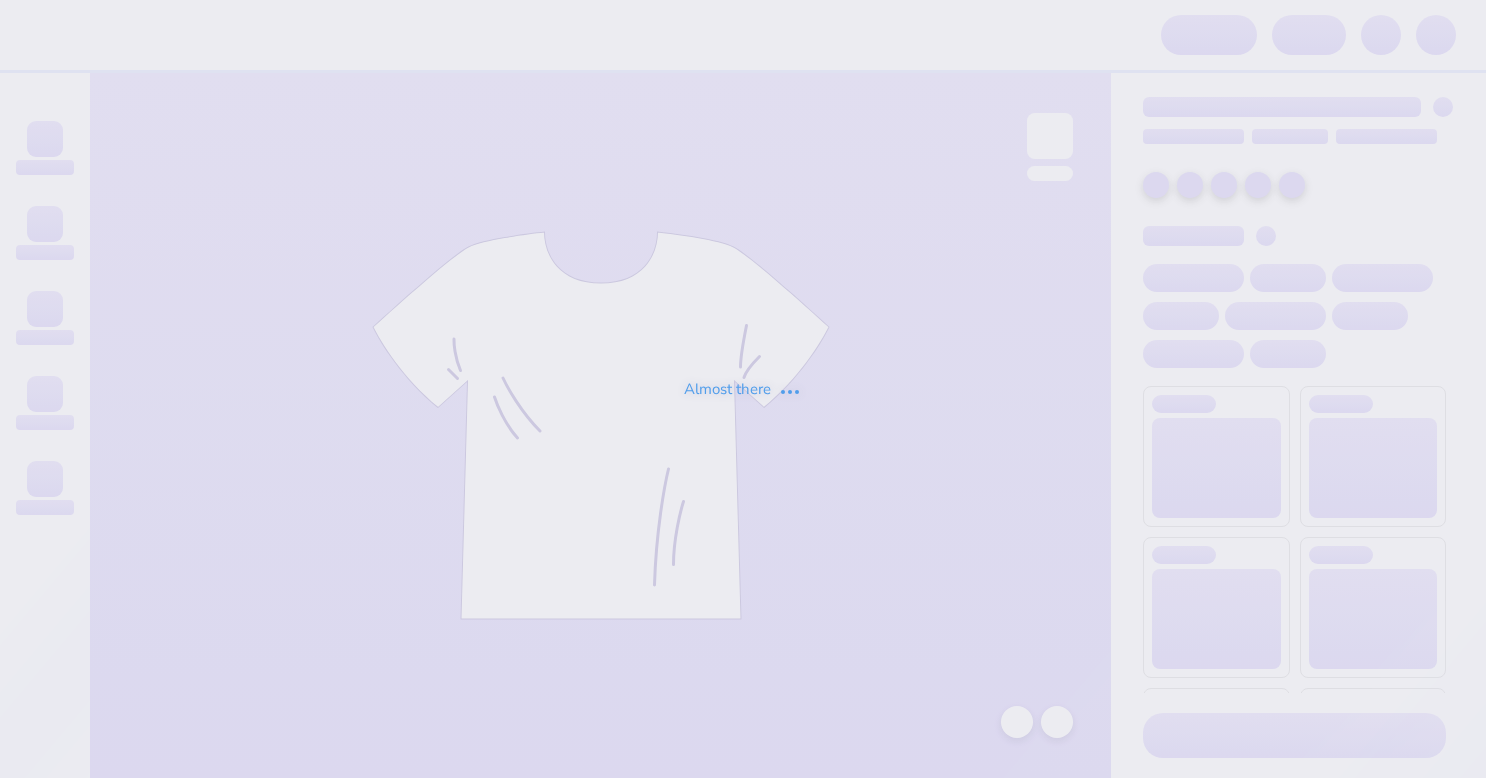 scroll, scrollTop: 0, scrollLeft: 0, axis: both 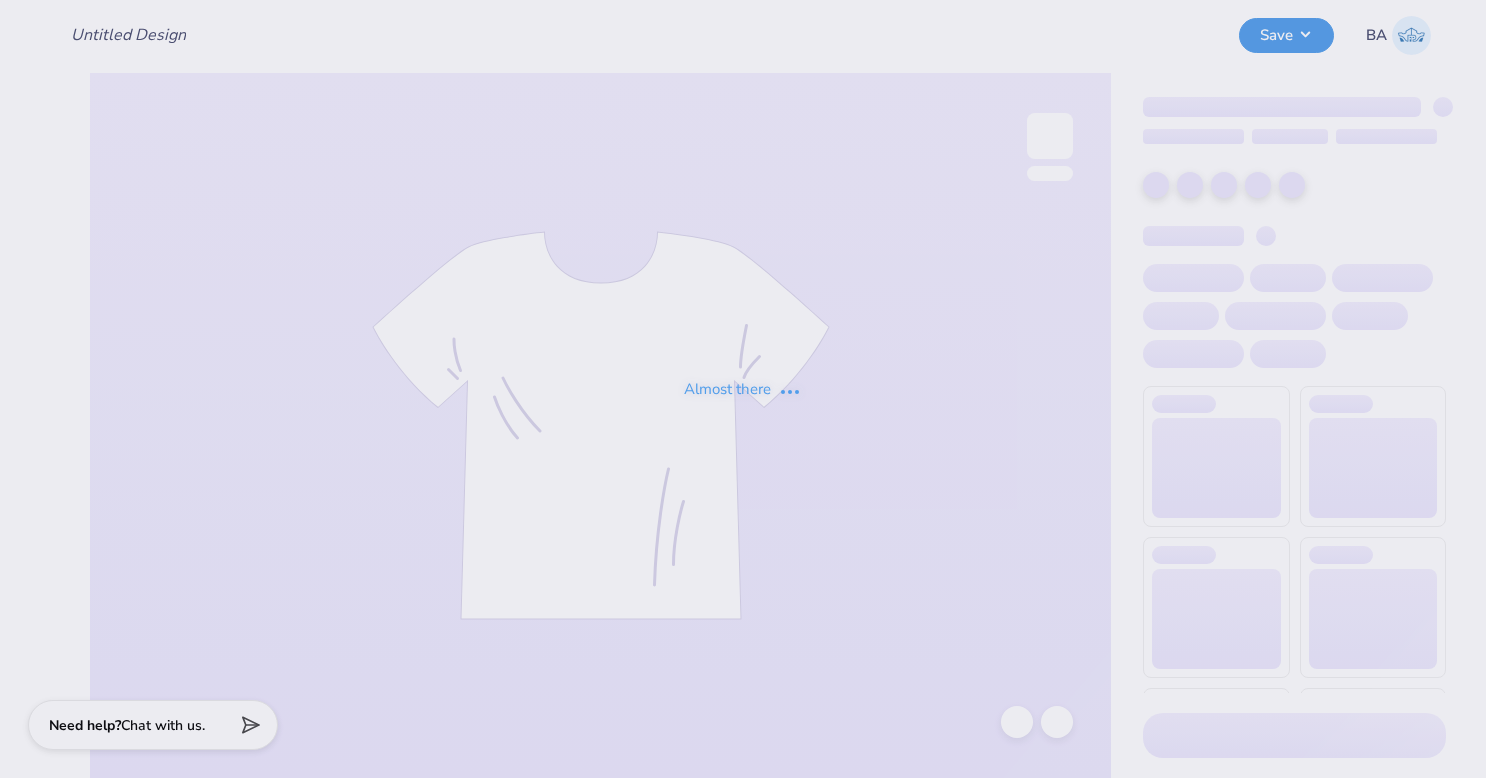 type on "dudes day 1" 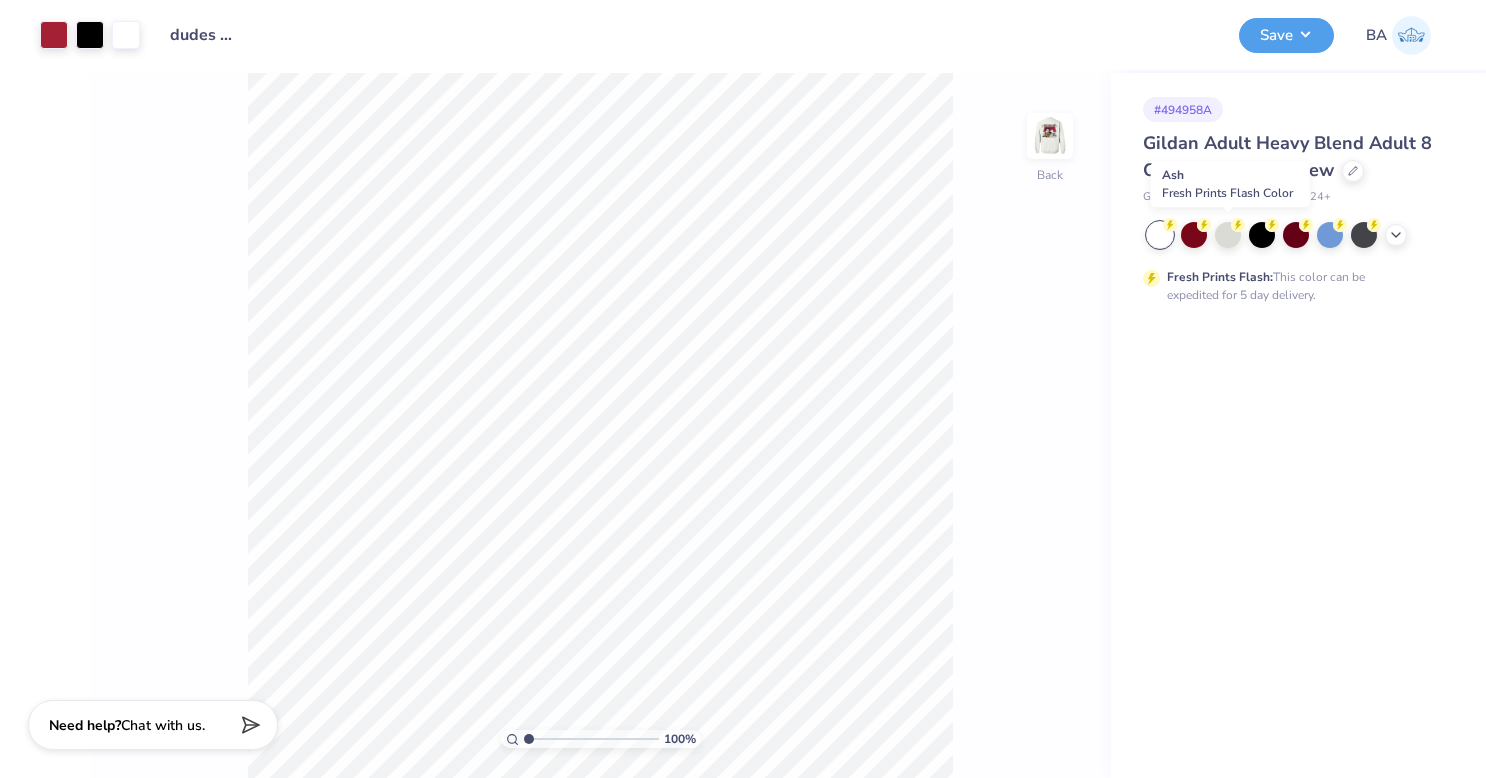 click at bounding box center [1228, 235] 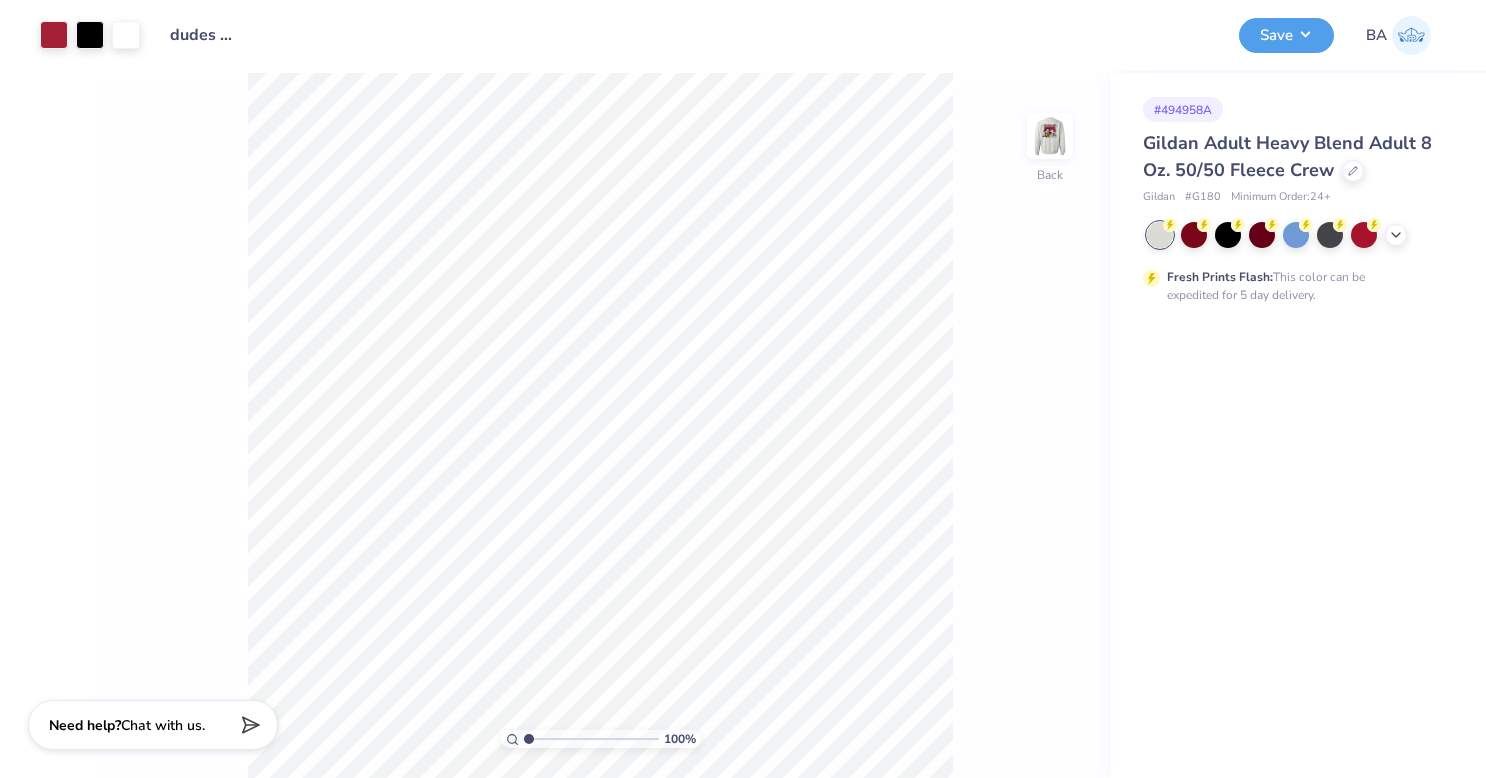 click on "Save" at bounding box center (1286, 35) 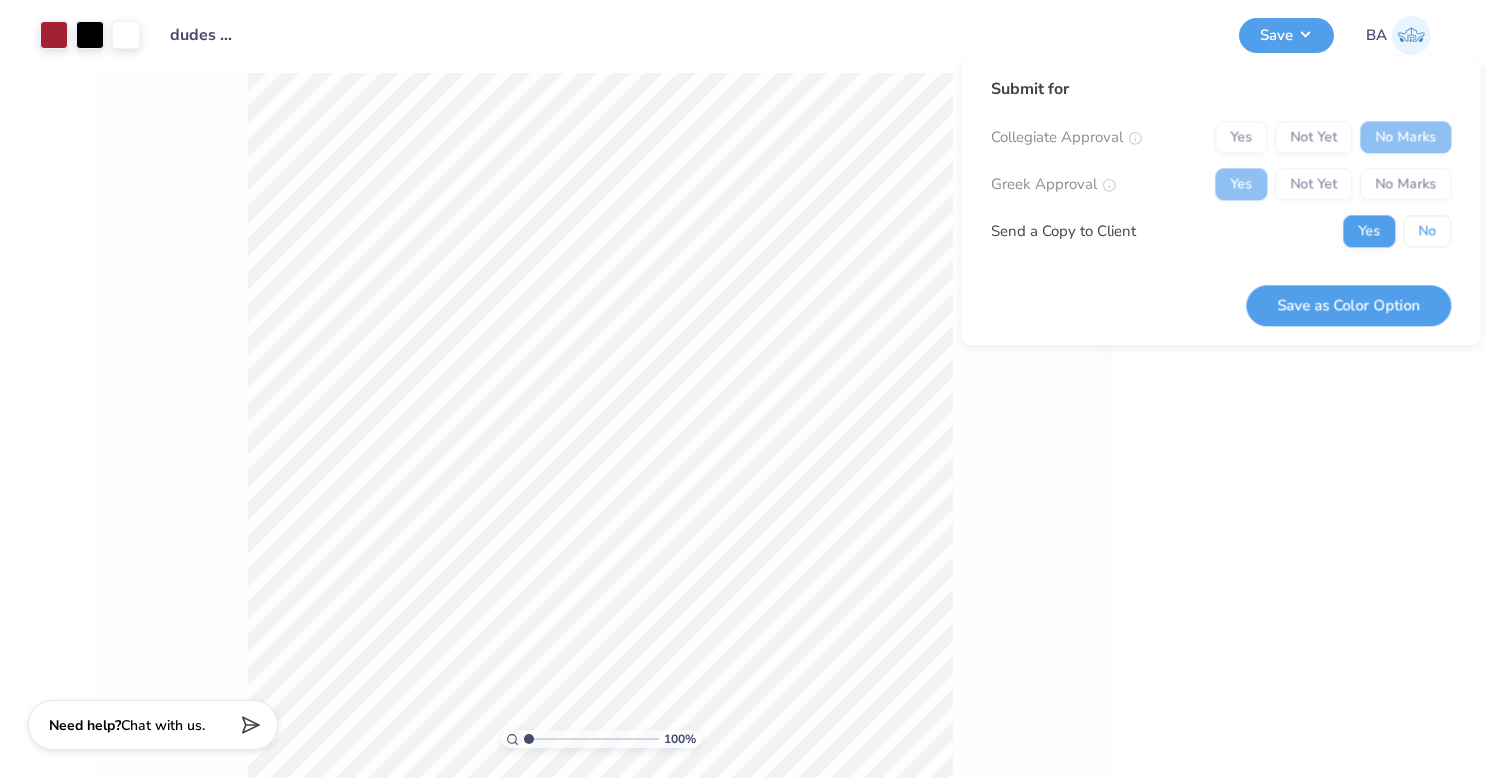 click on "No" at bounding box center [1427, 231] 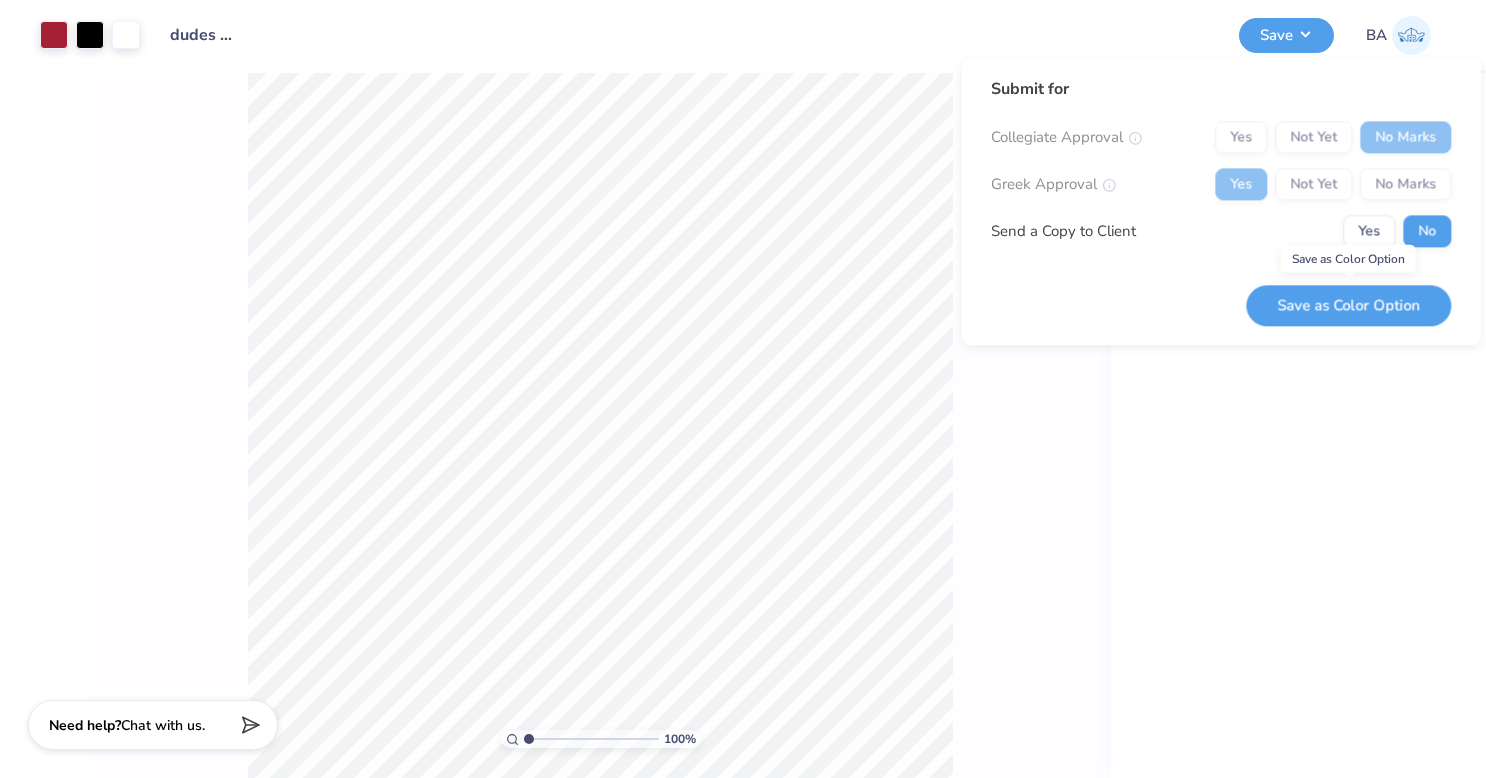 click on "Save as Color Option" at bounding box center (1348, 305) 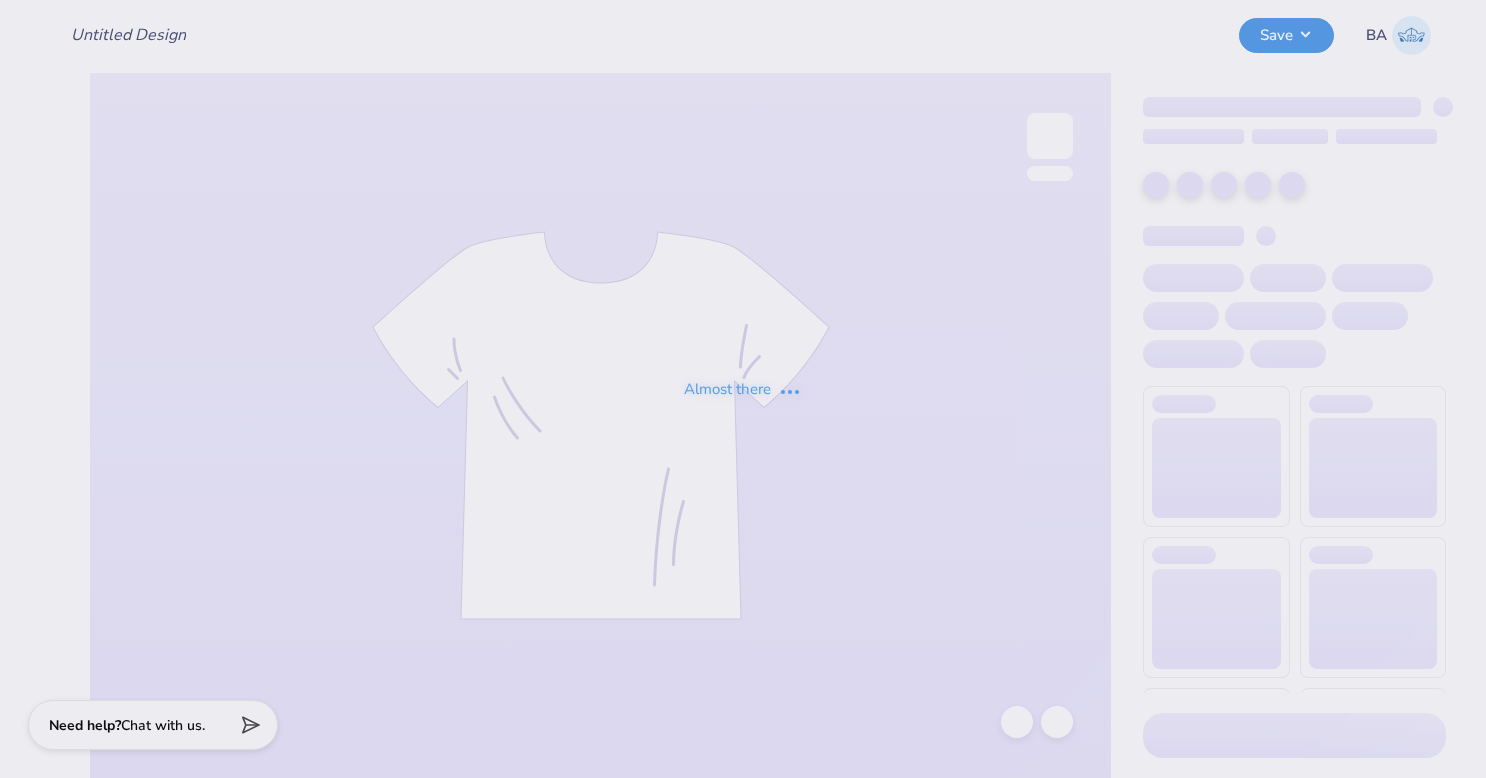 scroll, scrollTop: 0, scrollLeft: 0, axis: both 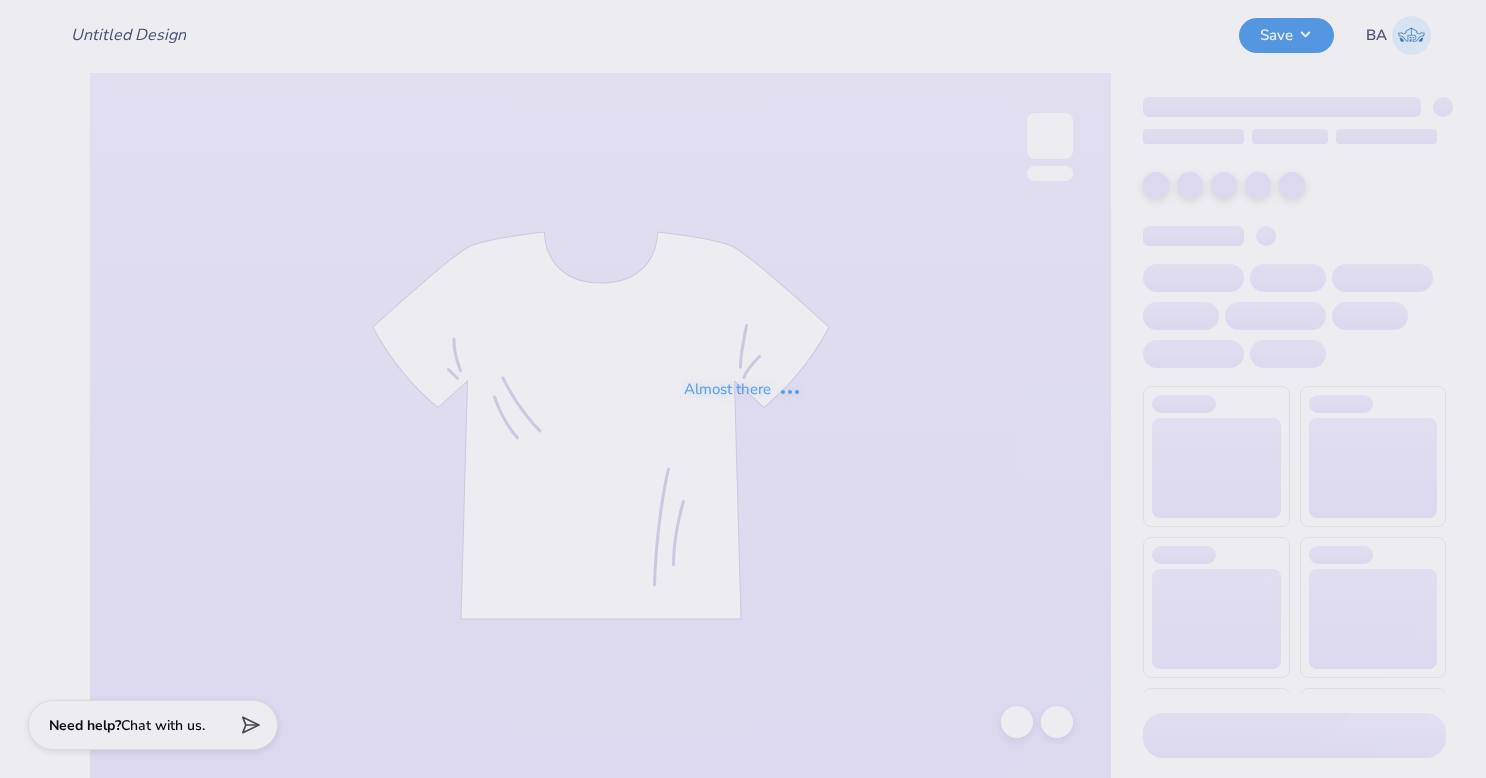 type on "dudes day 1" 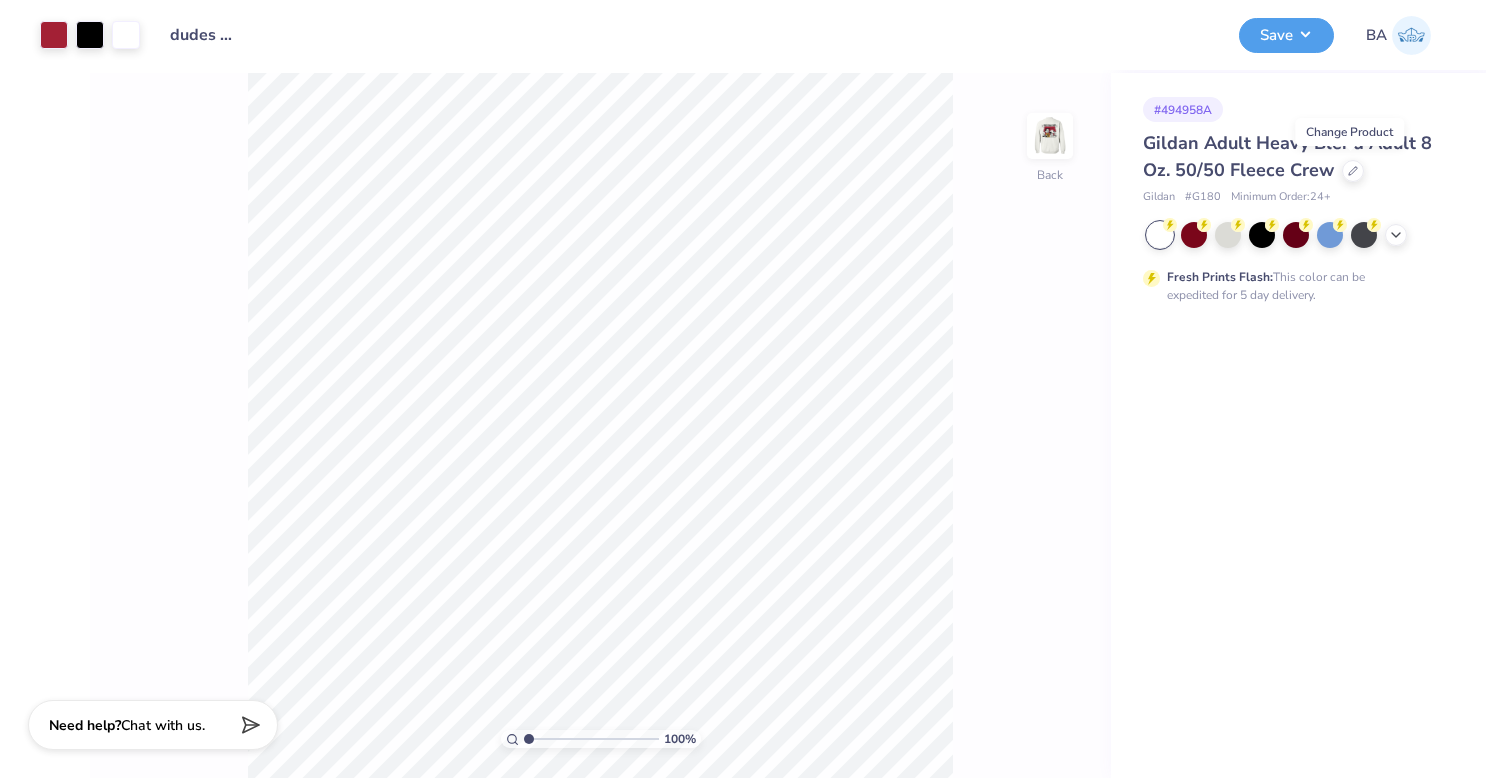 click at bounding box center (1353, 171) 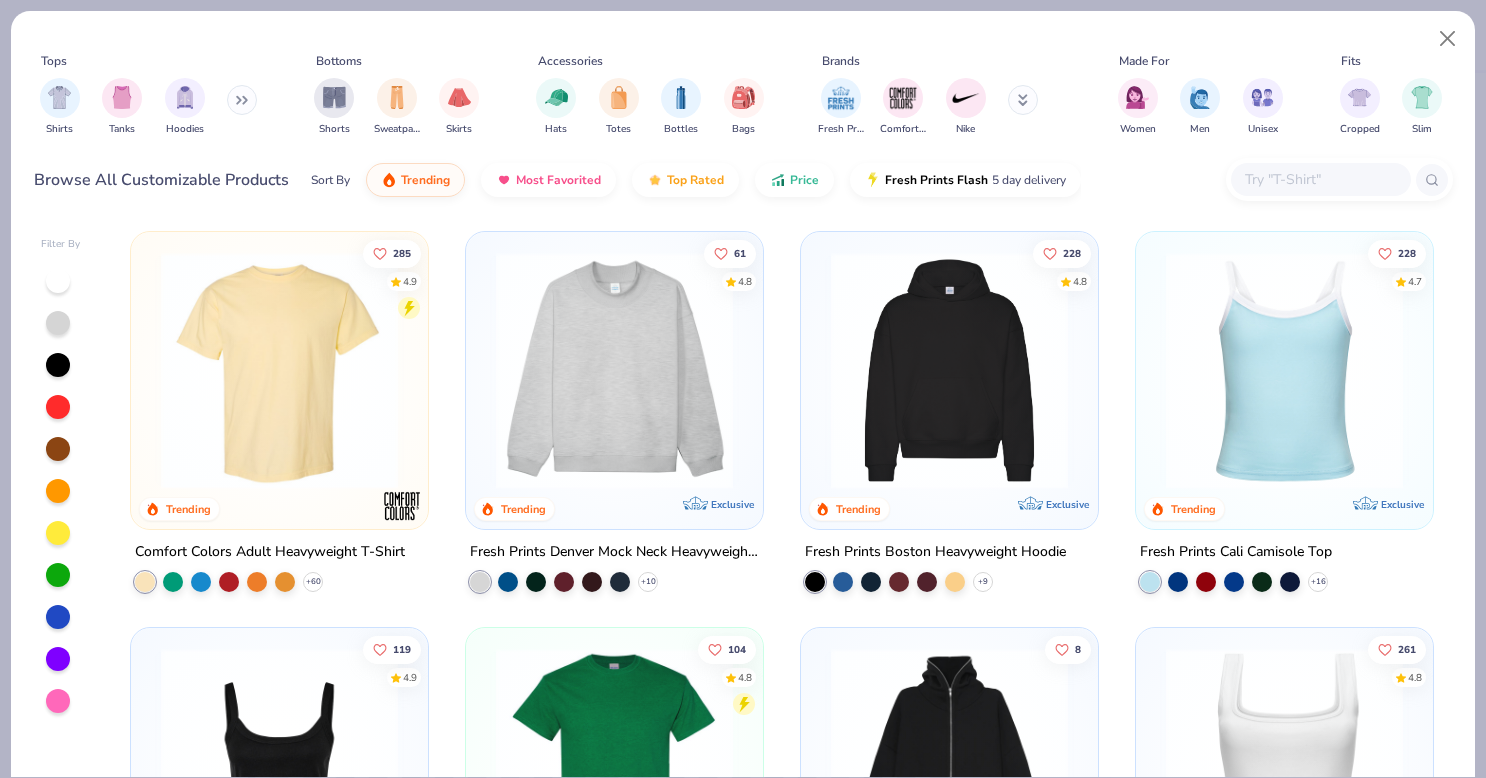 click at bounding box center (59, 97) 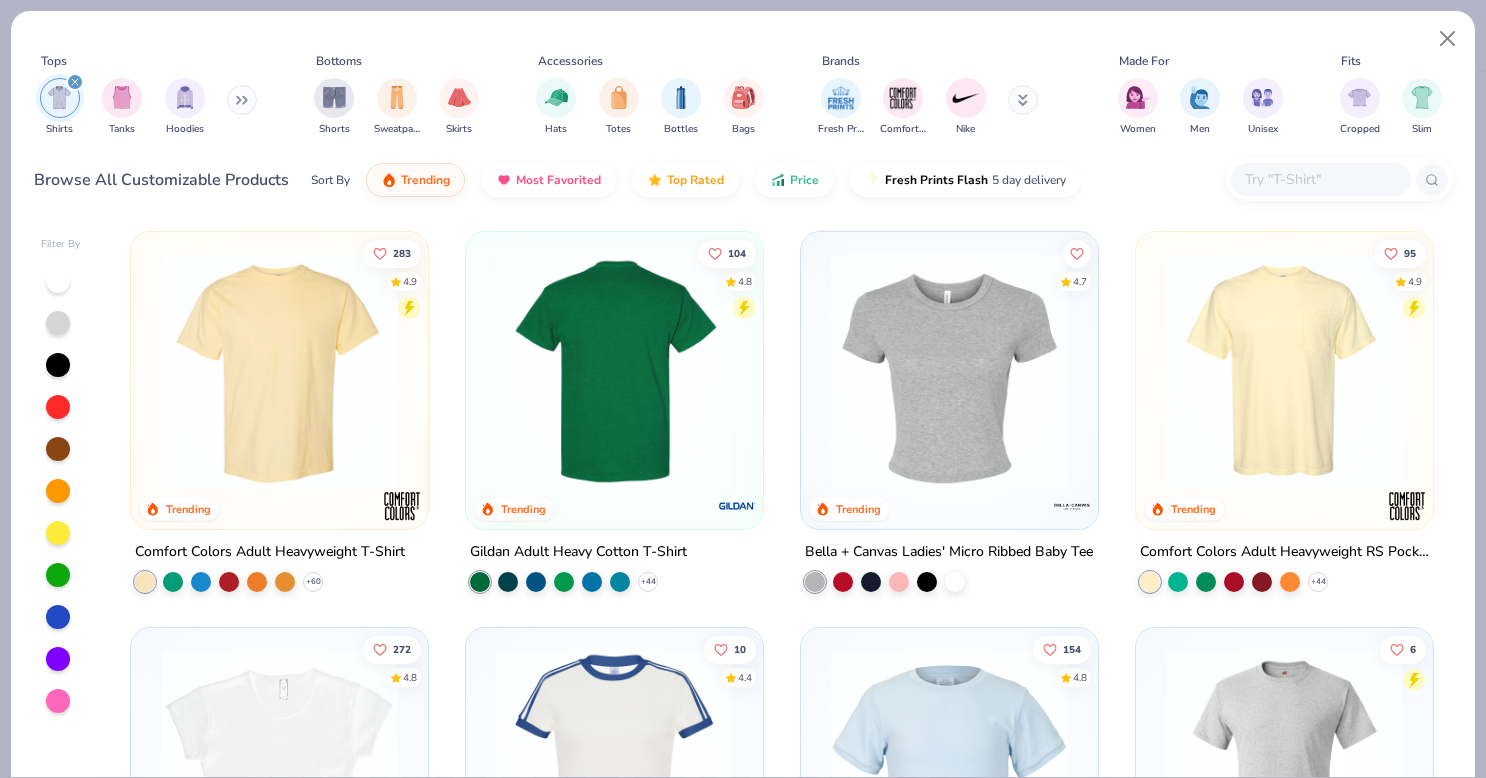 click at bounding box center (614, 370) 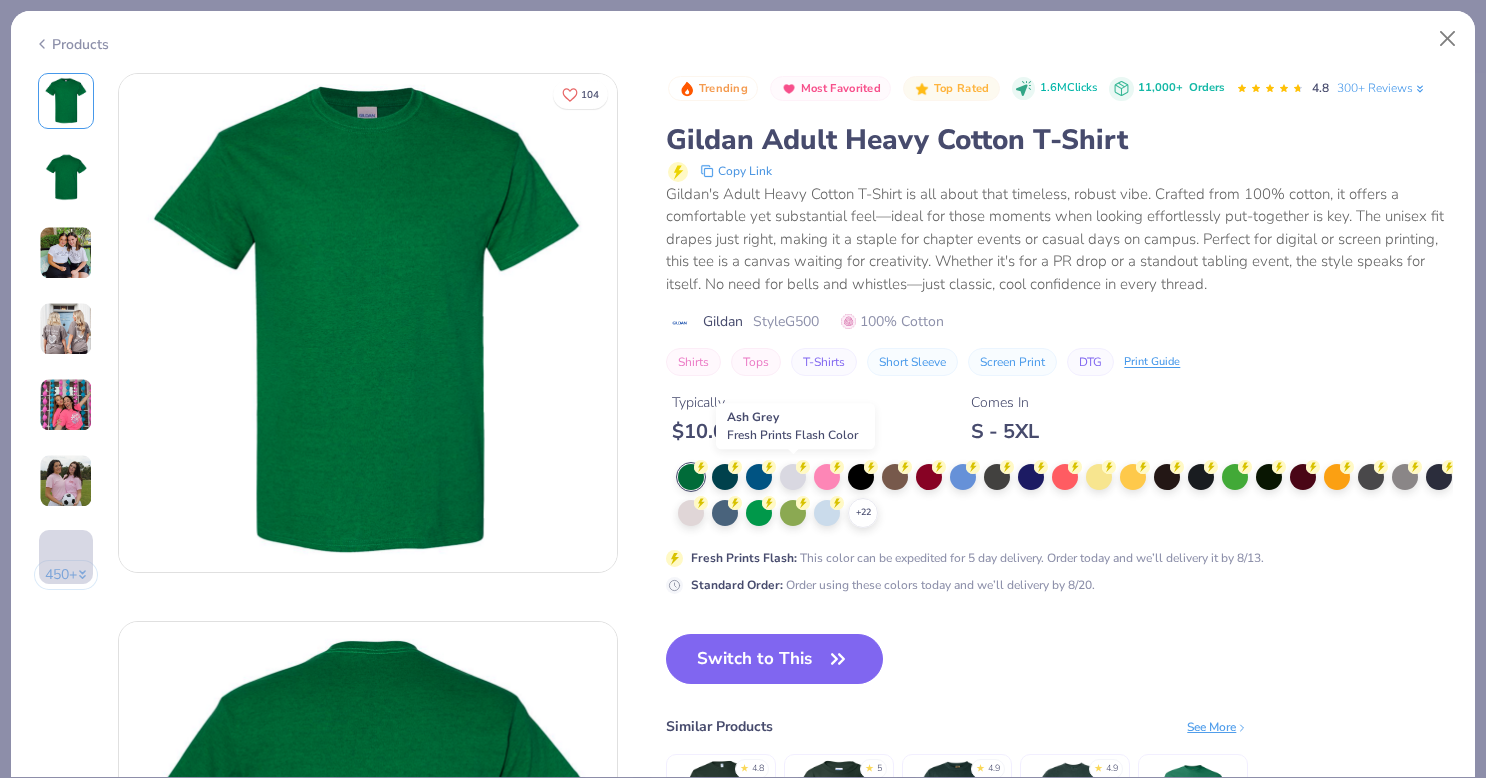 click at bounding box center [793, 477] 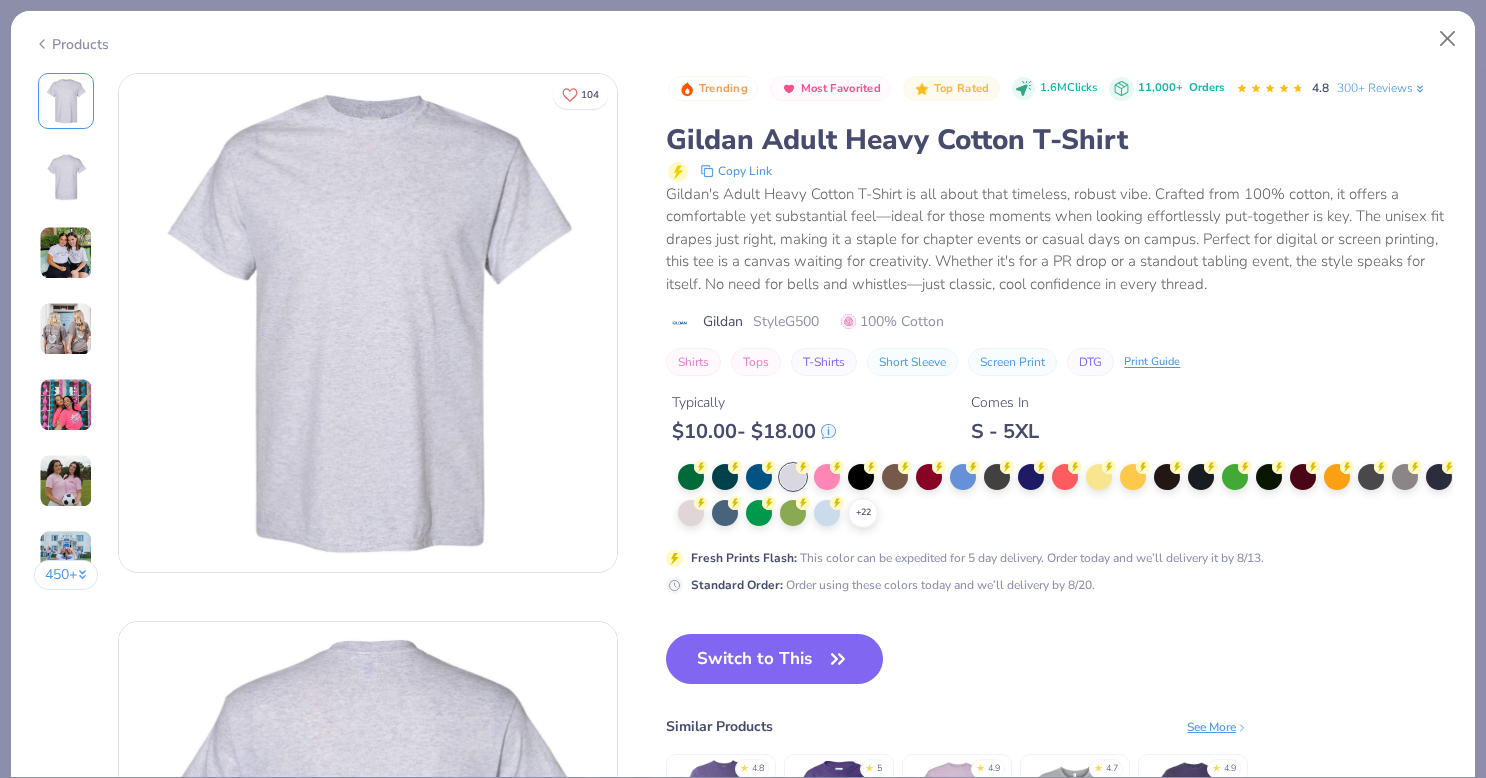 click on "Switch to This" at bounding box center (774, 659) 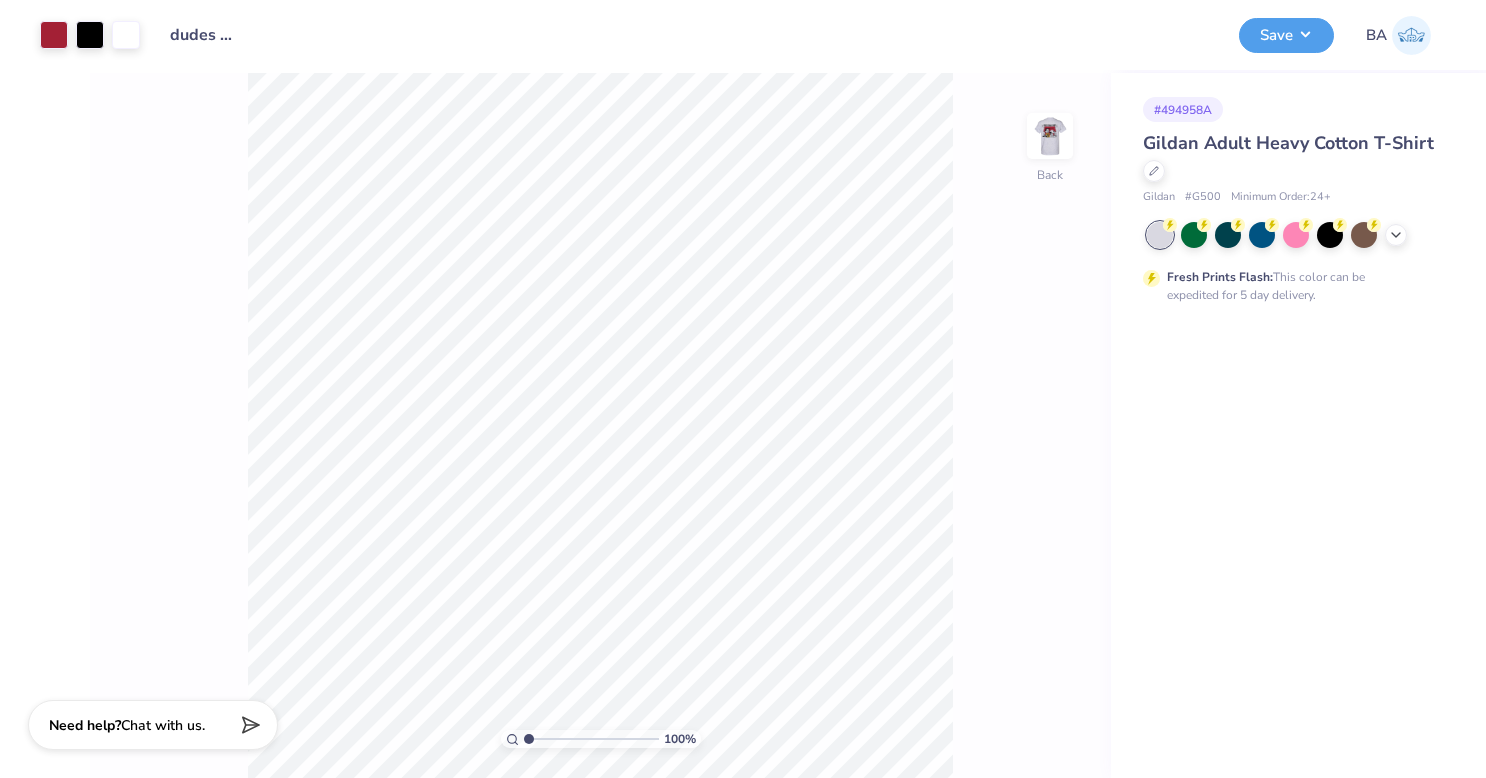 click at bounding box center [1050, 136] 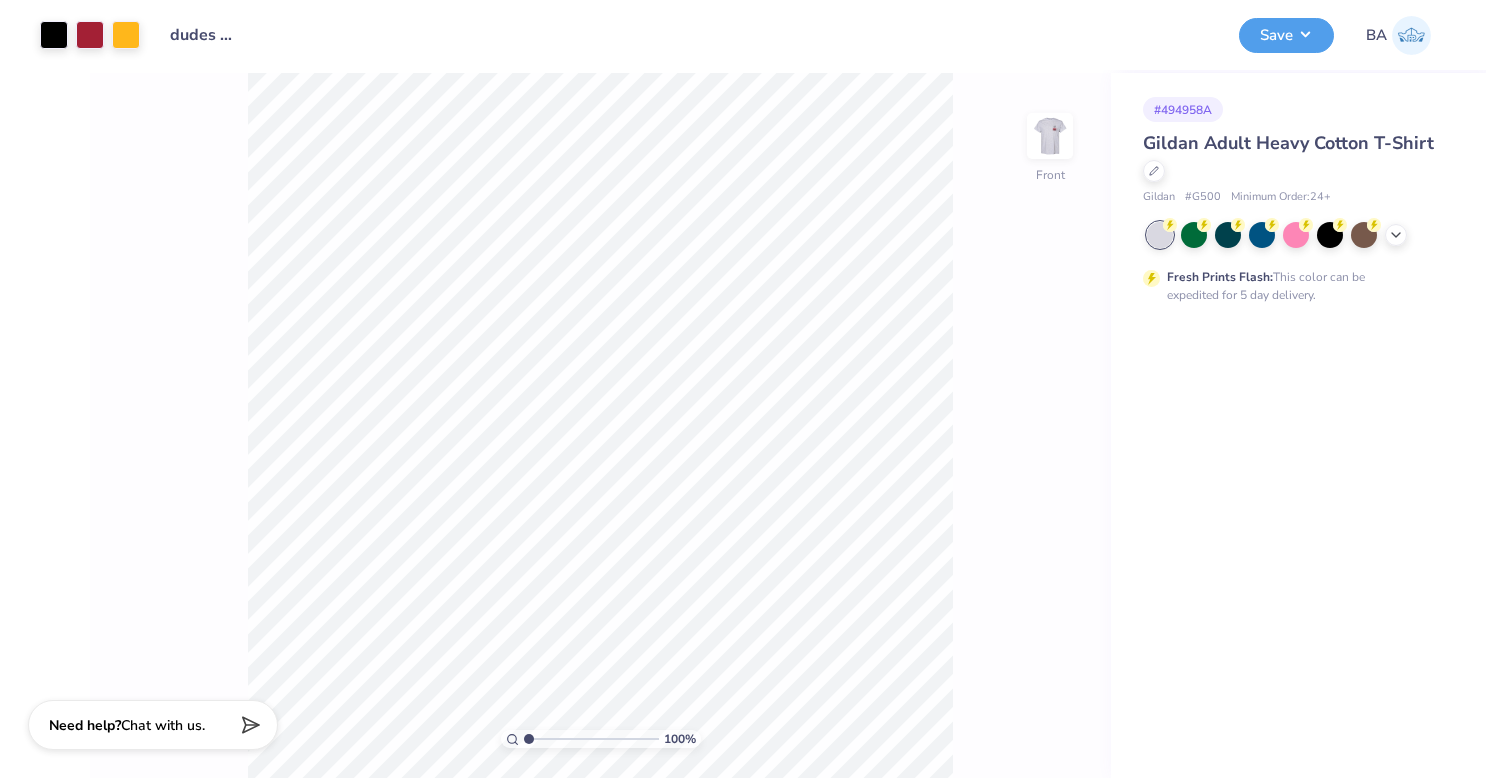 click at bounding box center (1050, 136) 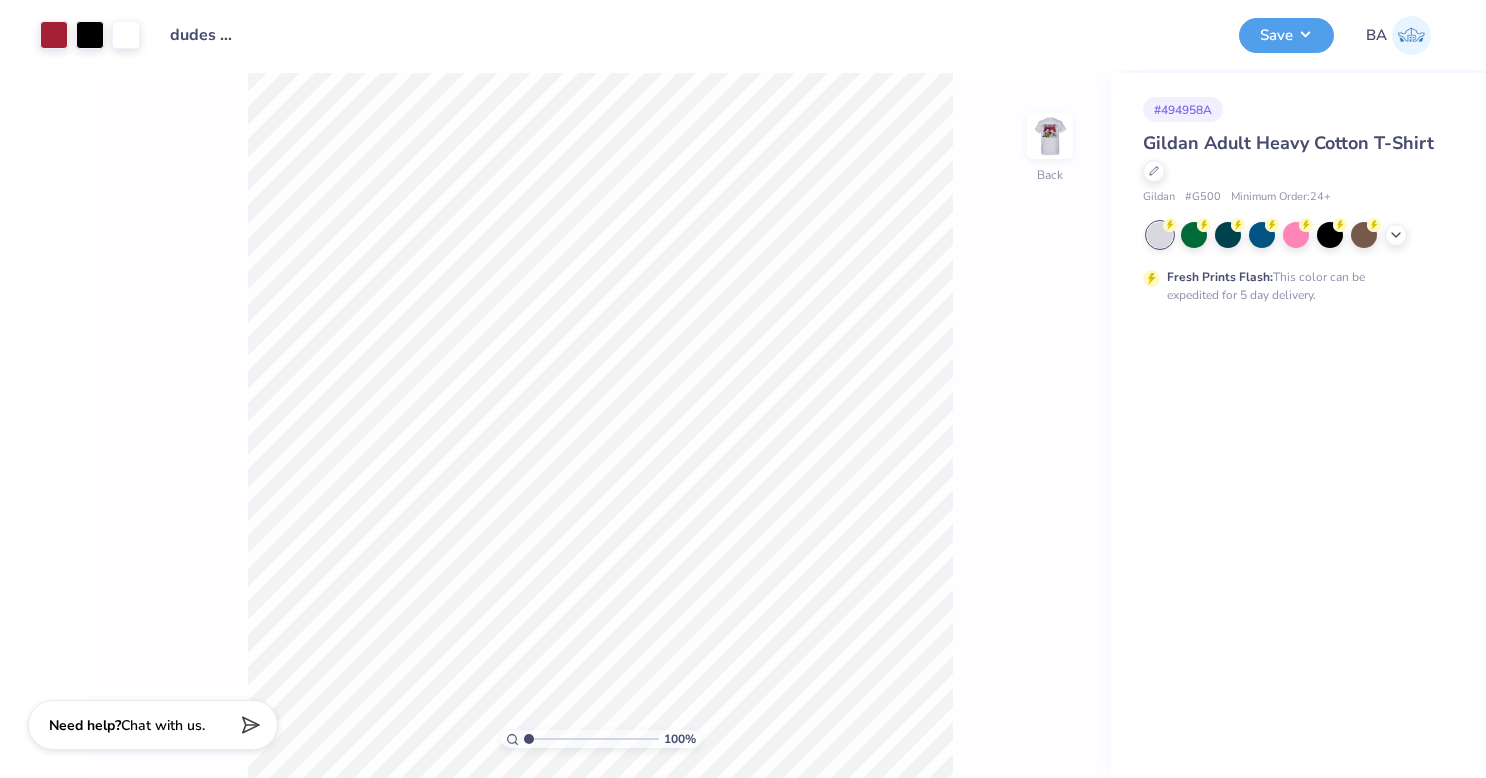 click on "Save" at bounding box center (1286, 35) 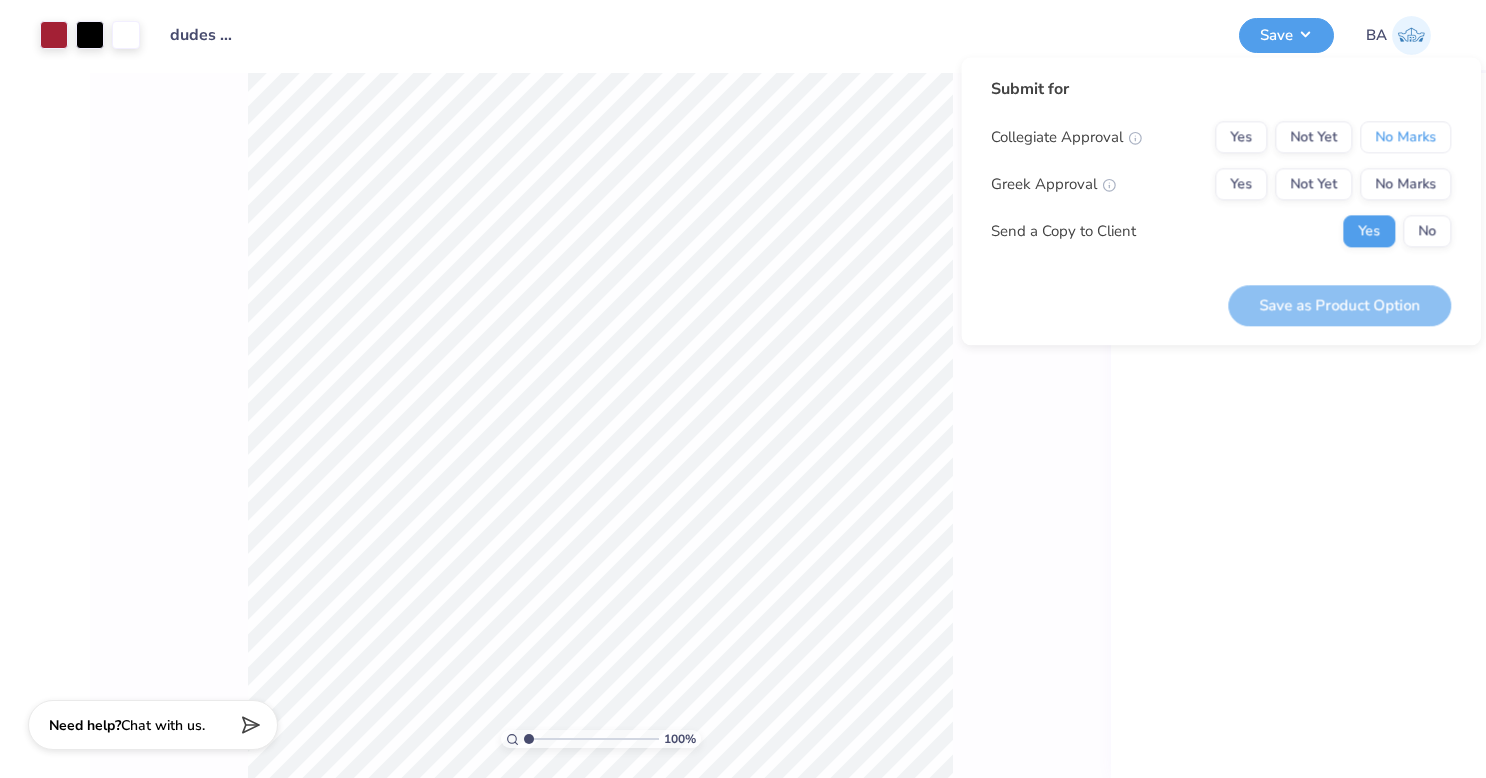 click on "No Marks" at bounding box center (1405, 137) 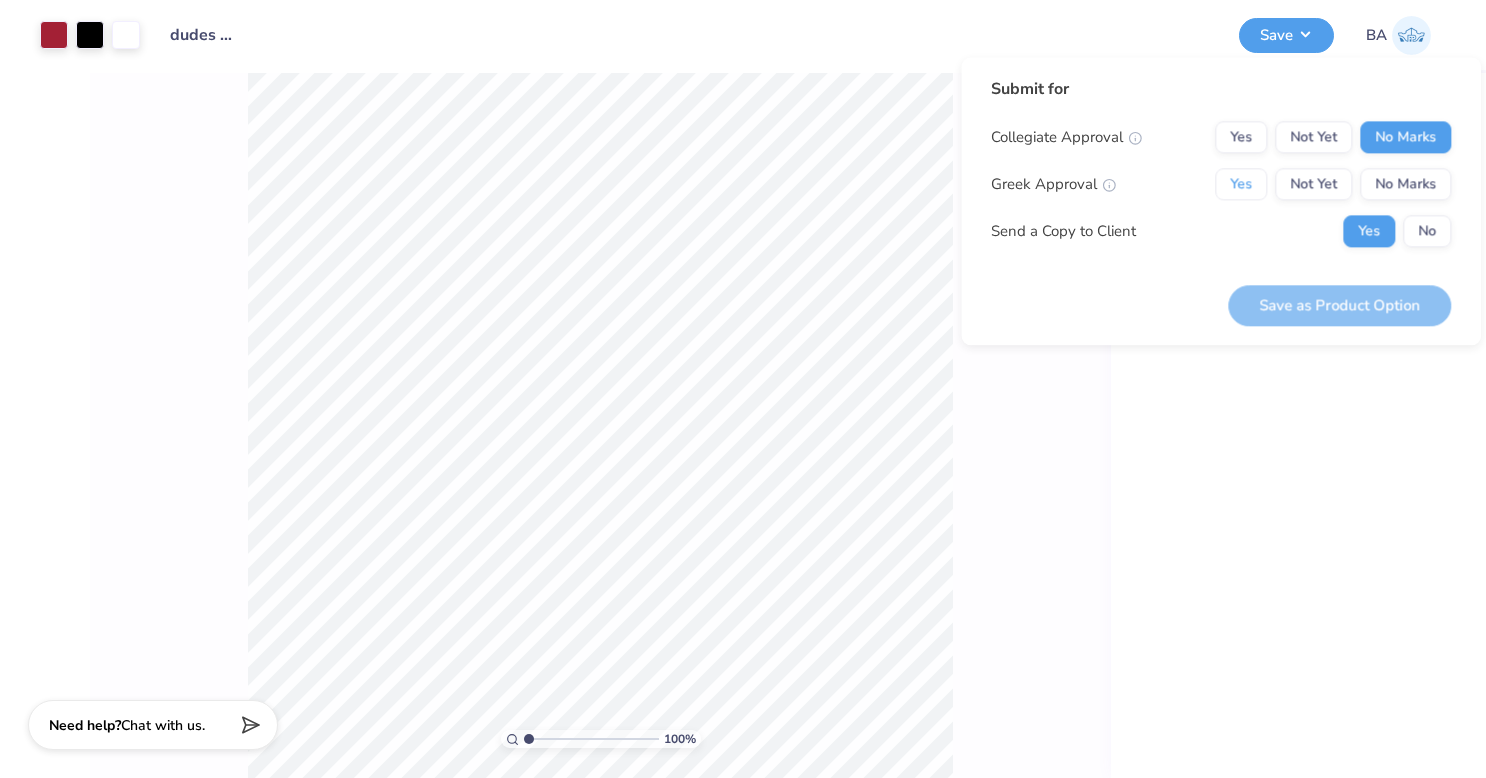 click on "Yes" at bounding box center [1241, 184] 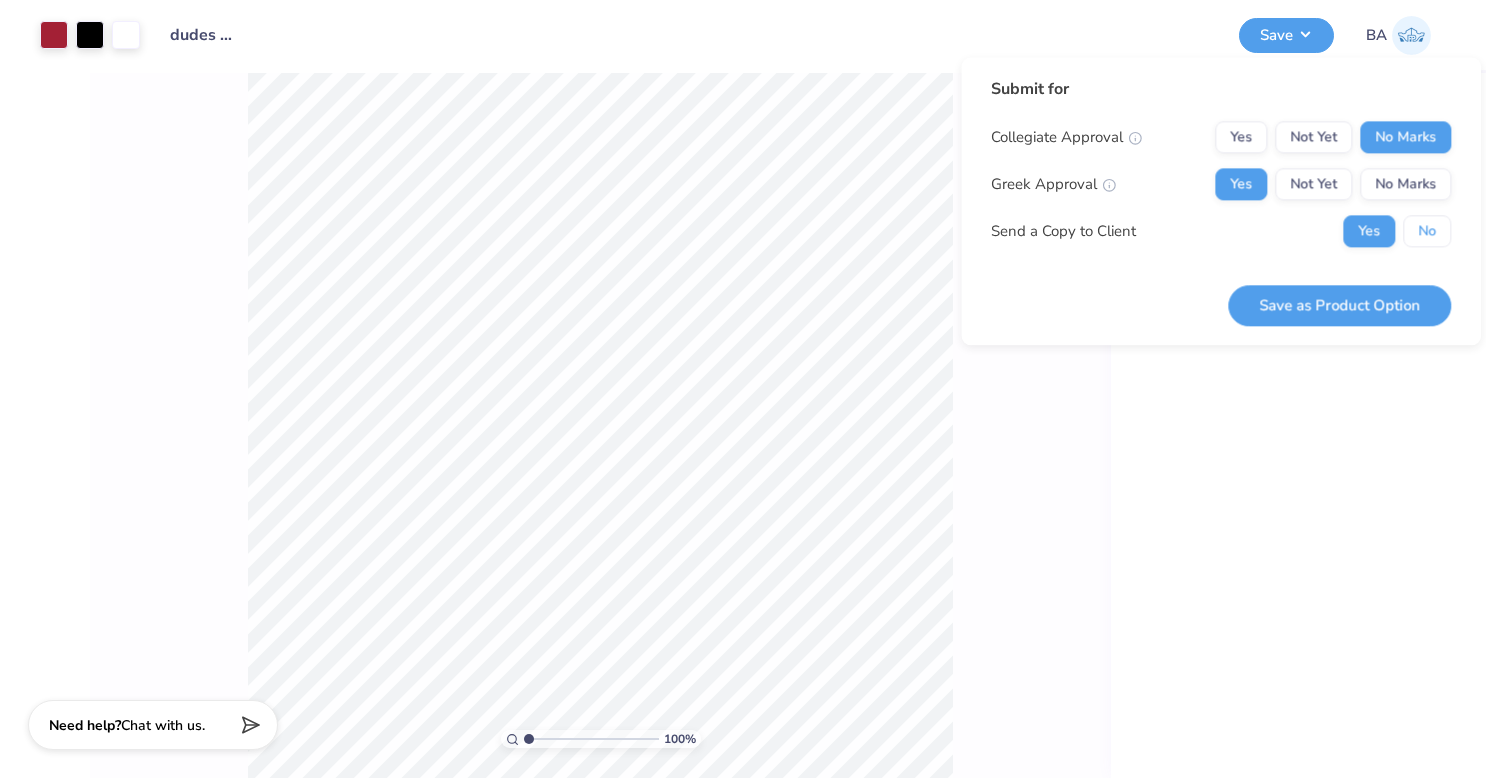 click on "No" at bounding box center [1427, 231] 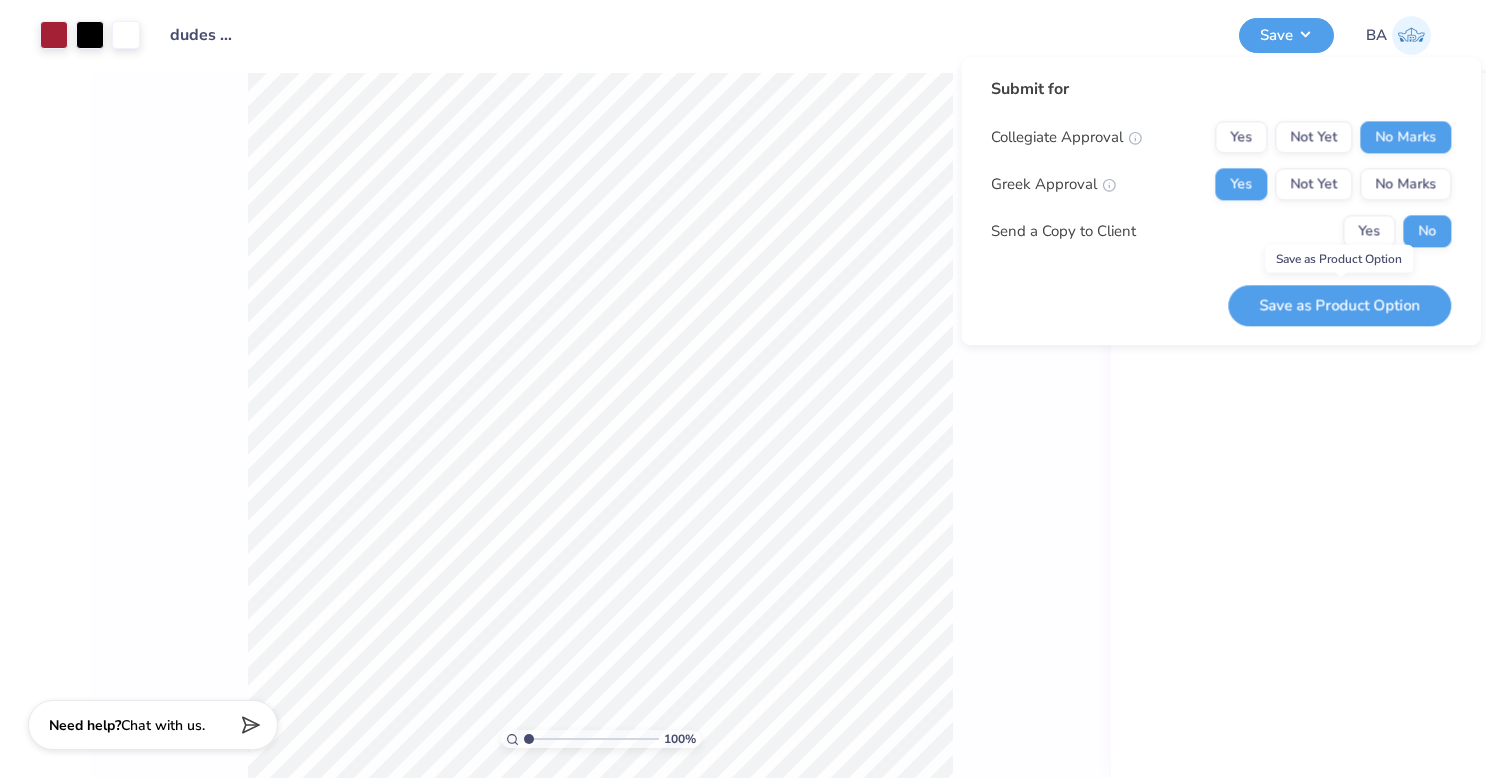 click on "Save as Product Option" at bounding box center (1339, 305) 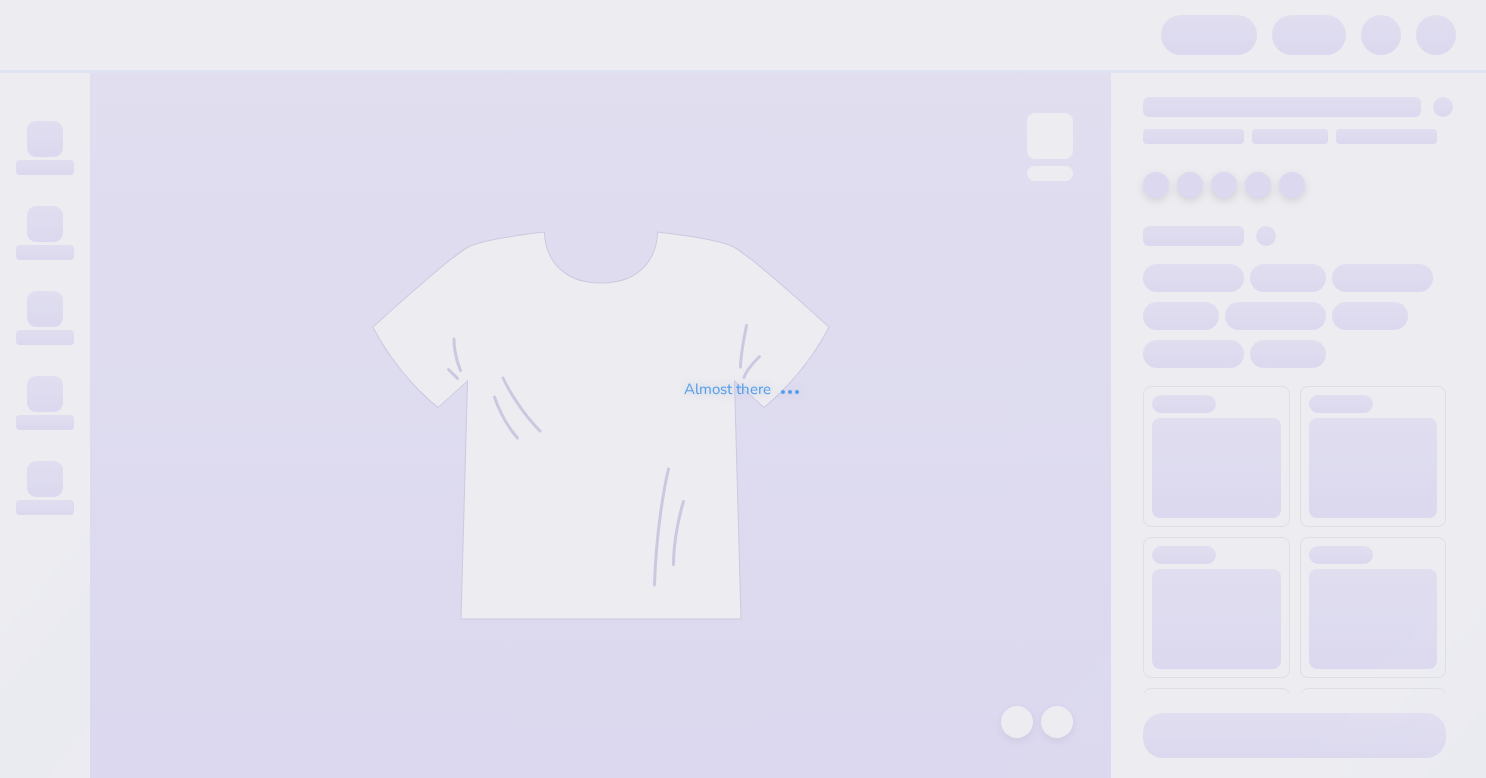 scroll, scrollTop: 0, scrollLeft: 0, axis: both 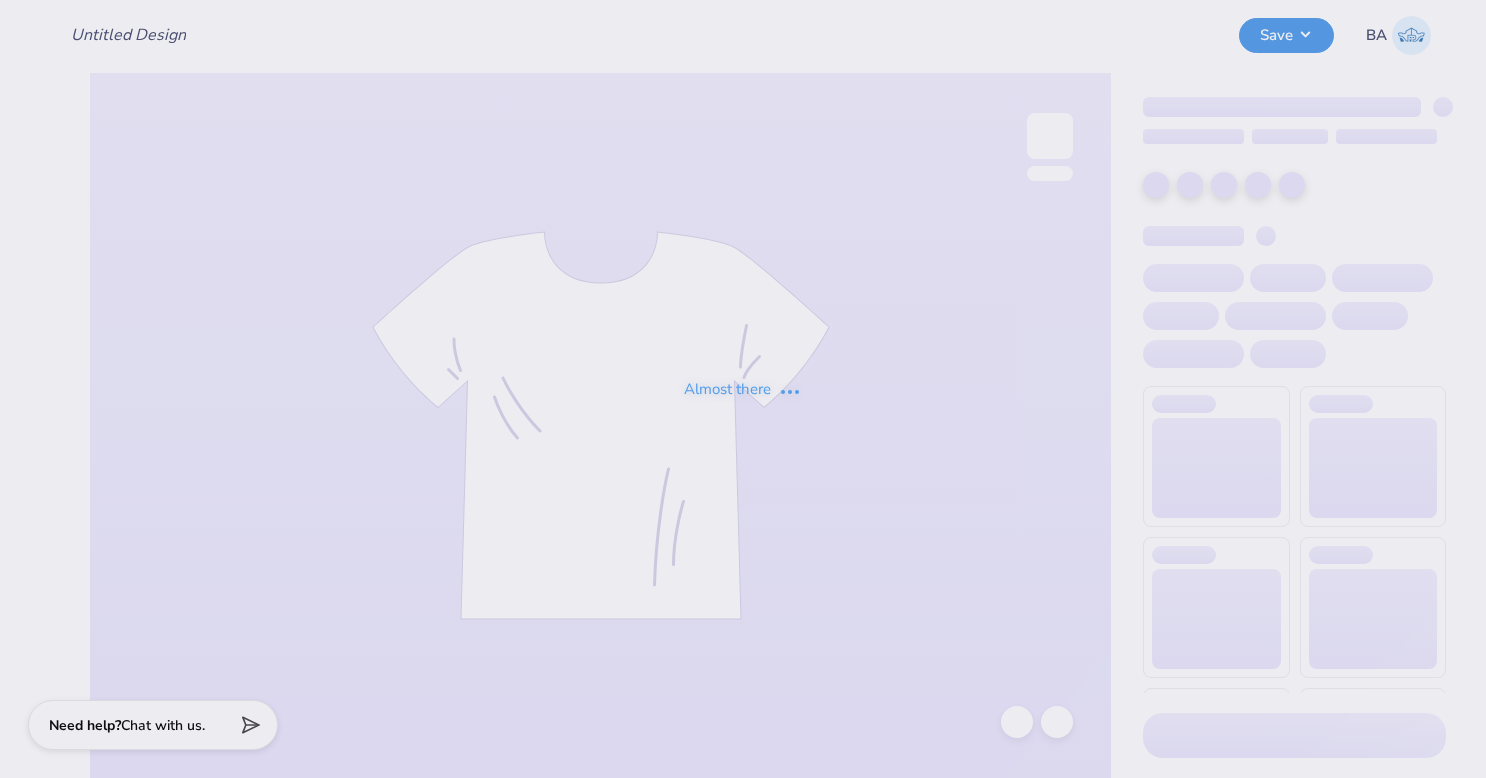 type on "dudes day 1" 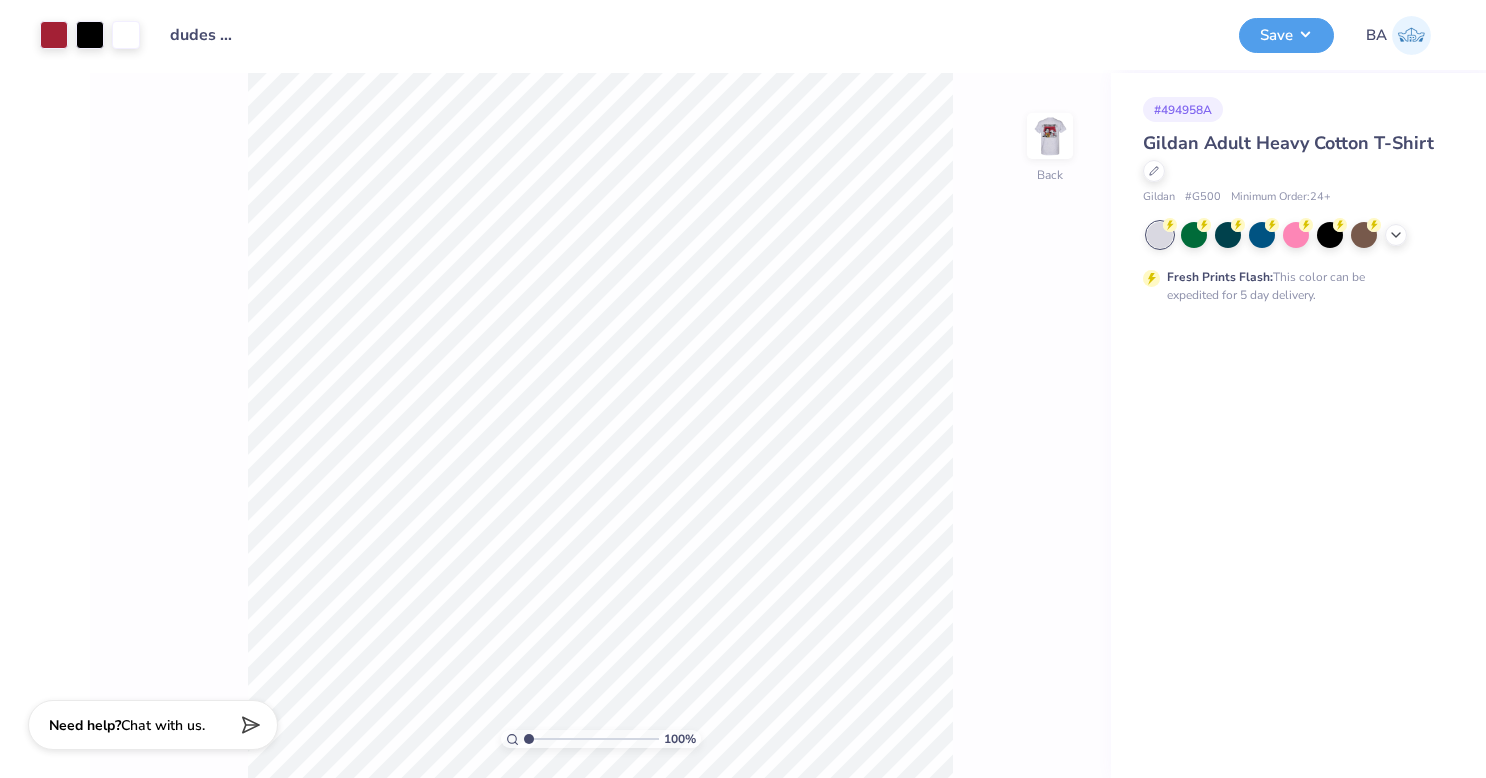 click 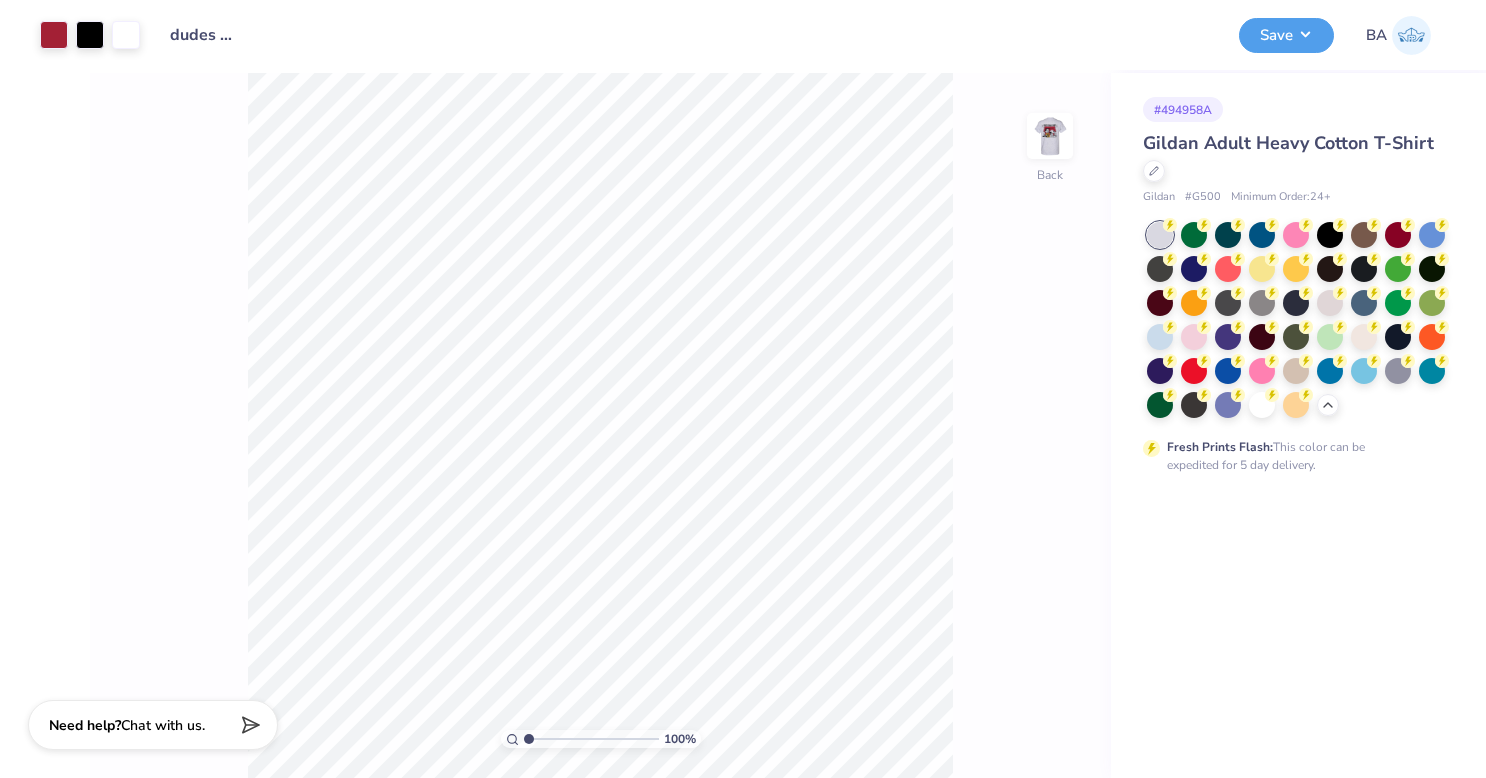 click 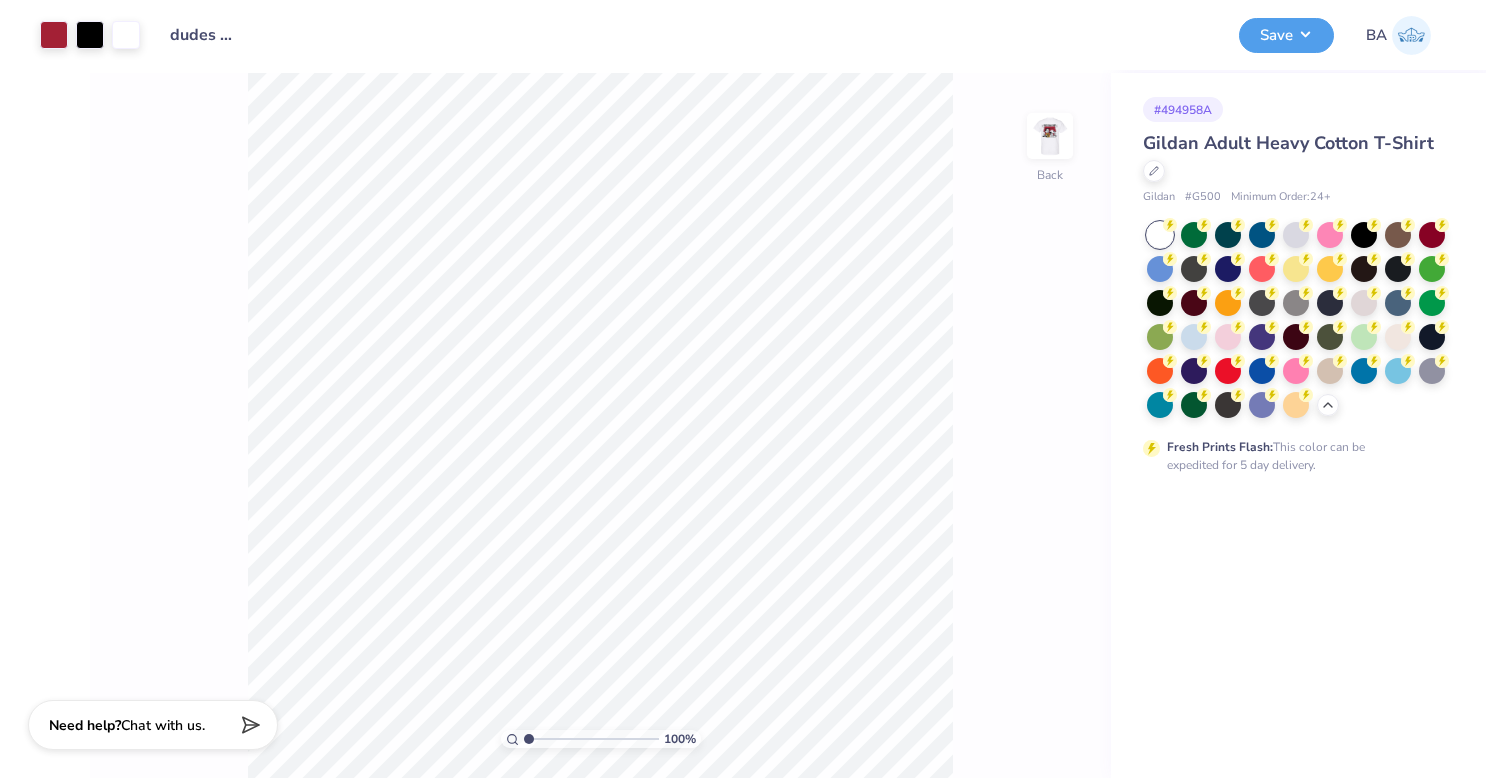 click on "100  % Back" at bounding box center (600, 425) 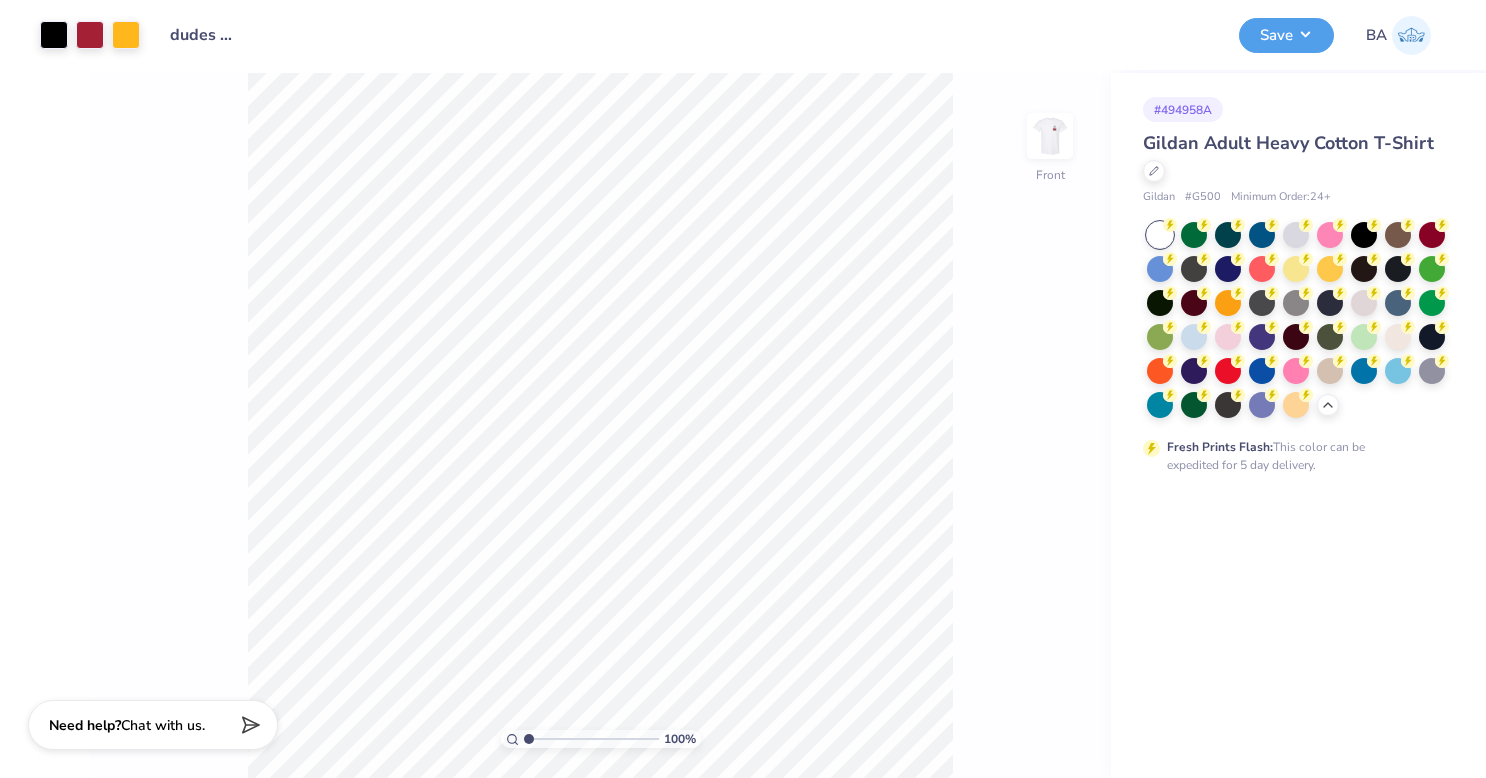 click at bounding box center (1050, 136) 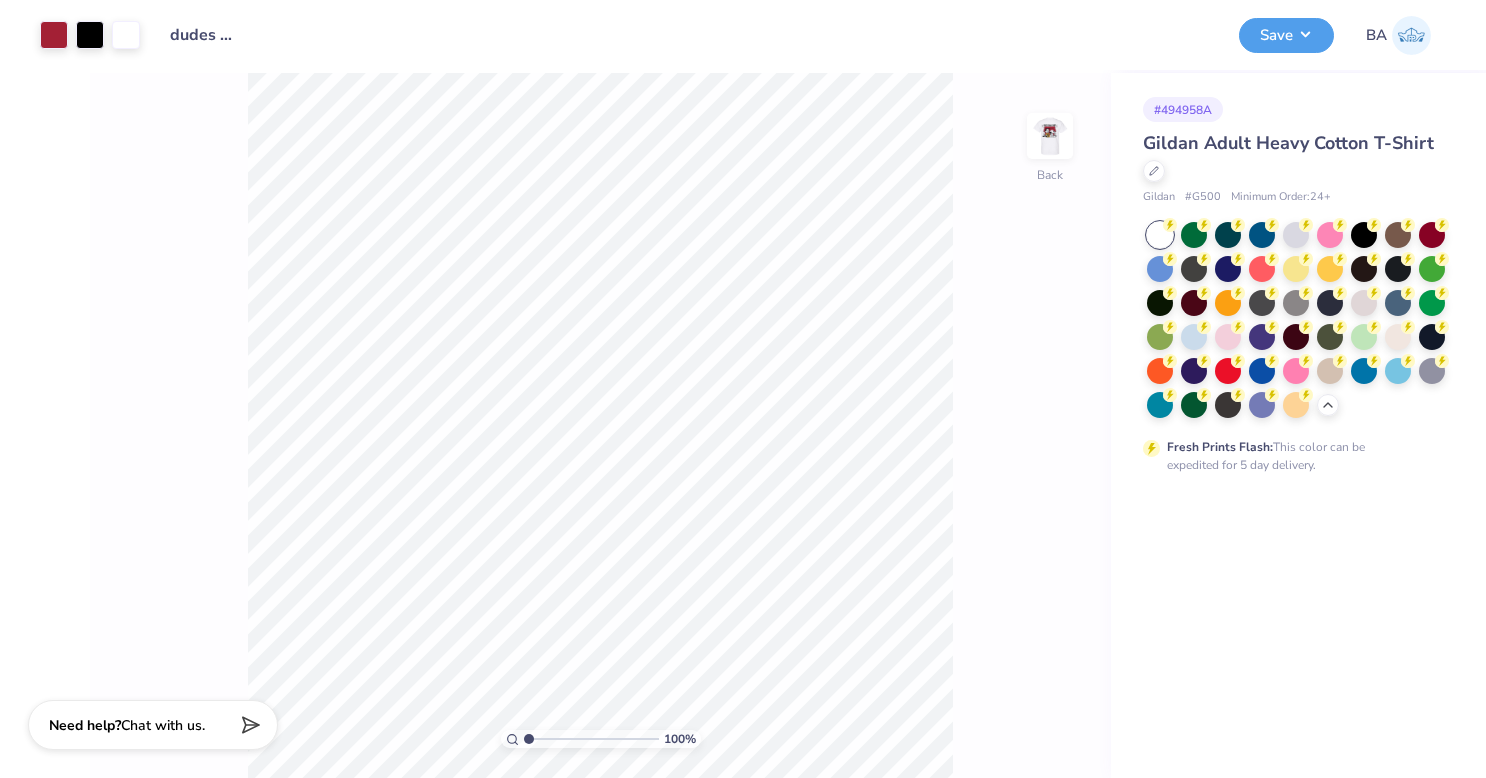 click on "Save" at bounding box center [1286, 35] 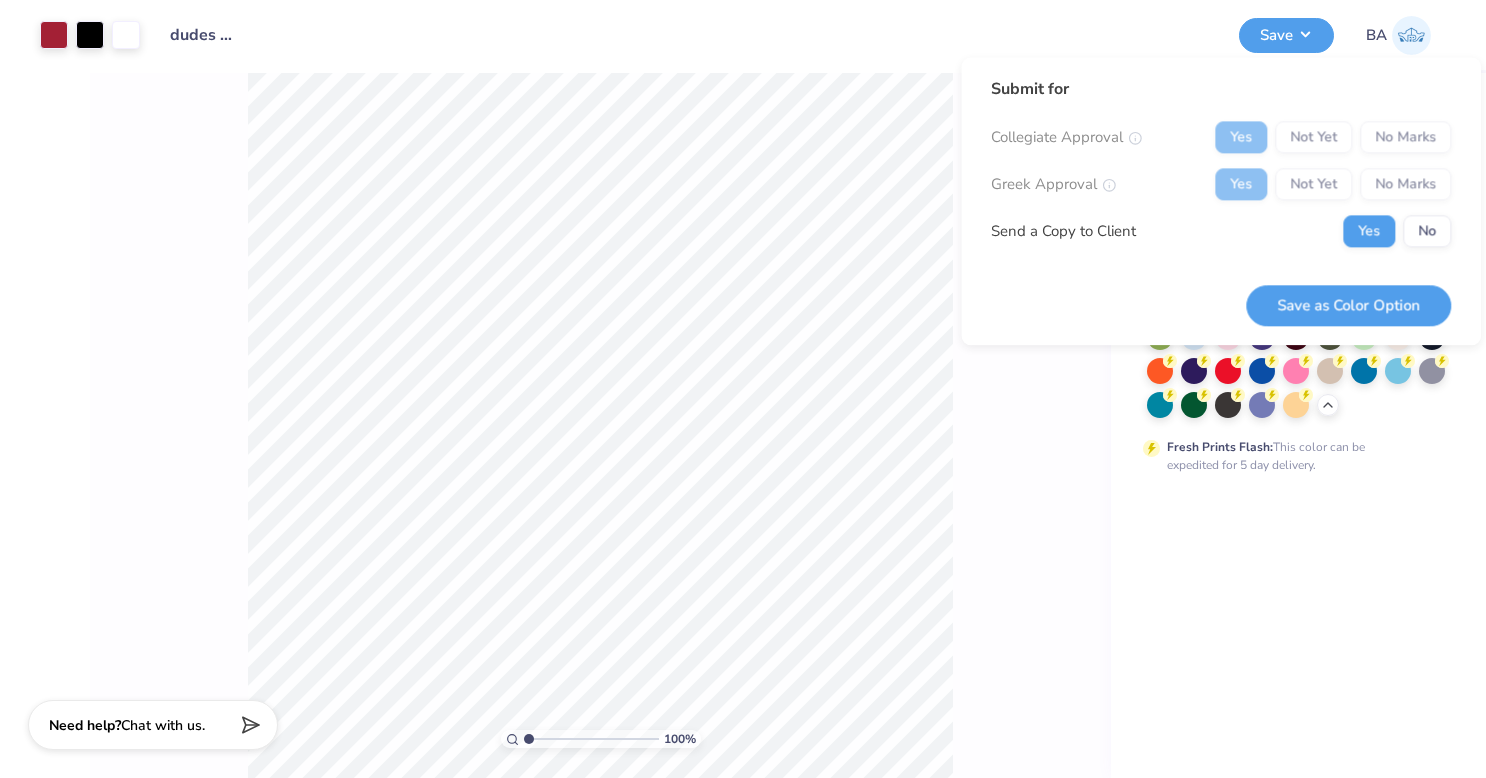 click on "Collegiate Approval Yes Not Yet No Marks Greek Approval Yes Not Yet No Marks Send a Copy to Client Yes No" at bounding box center [1221, 184] 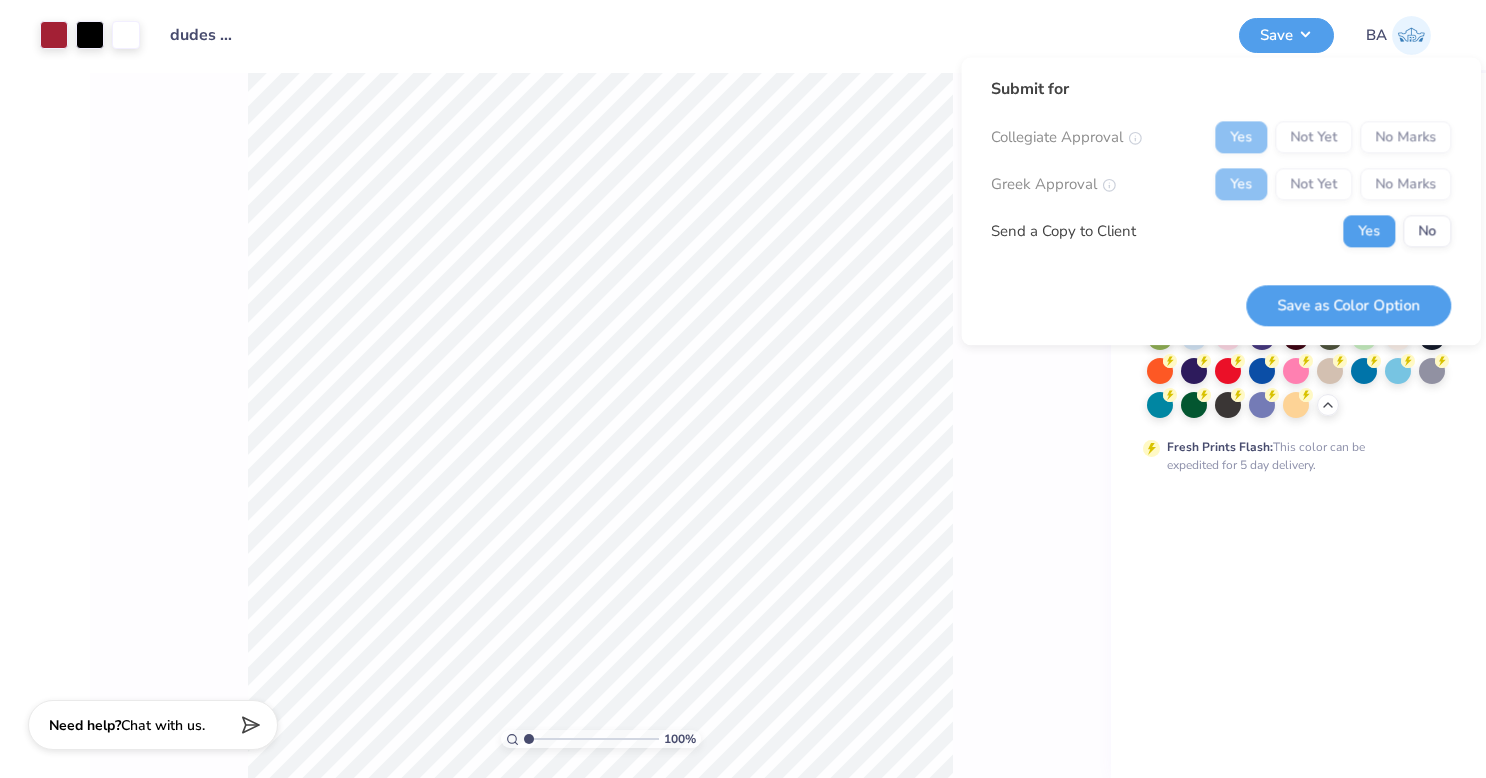 click on "# 494958A Gildan Adult Heavy Cotton T-Shirt Gildan # G500 Minimum Order:  24 +   Fresh Prints Flash:  This color can be expedited for 5 day delivery." at bounding box center [1298, 425] 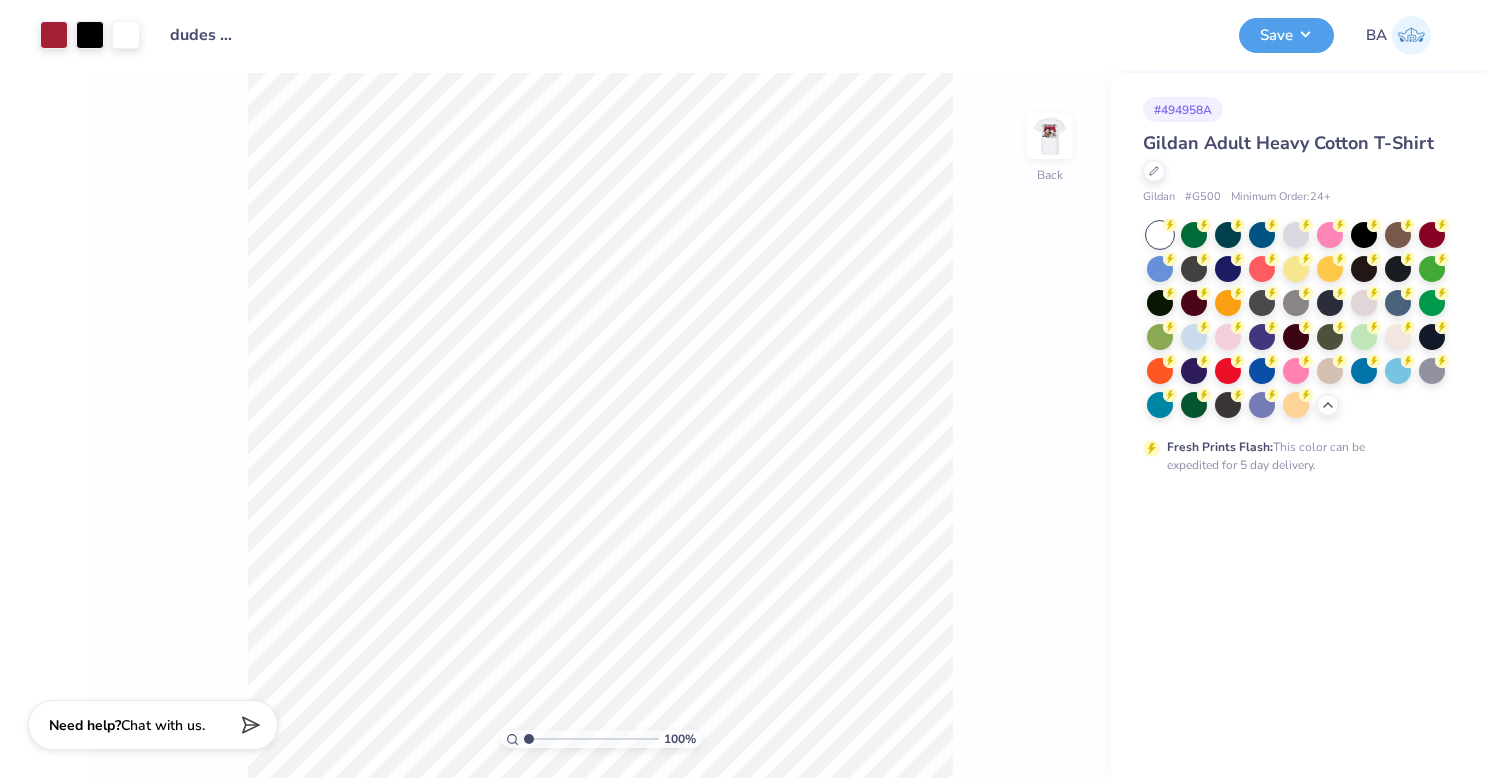 click at bounding box center (1050, 136) 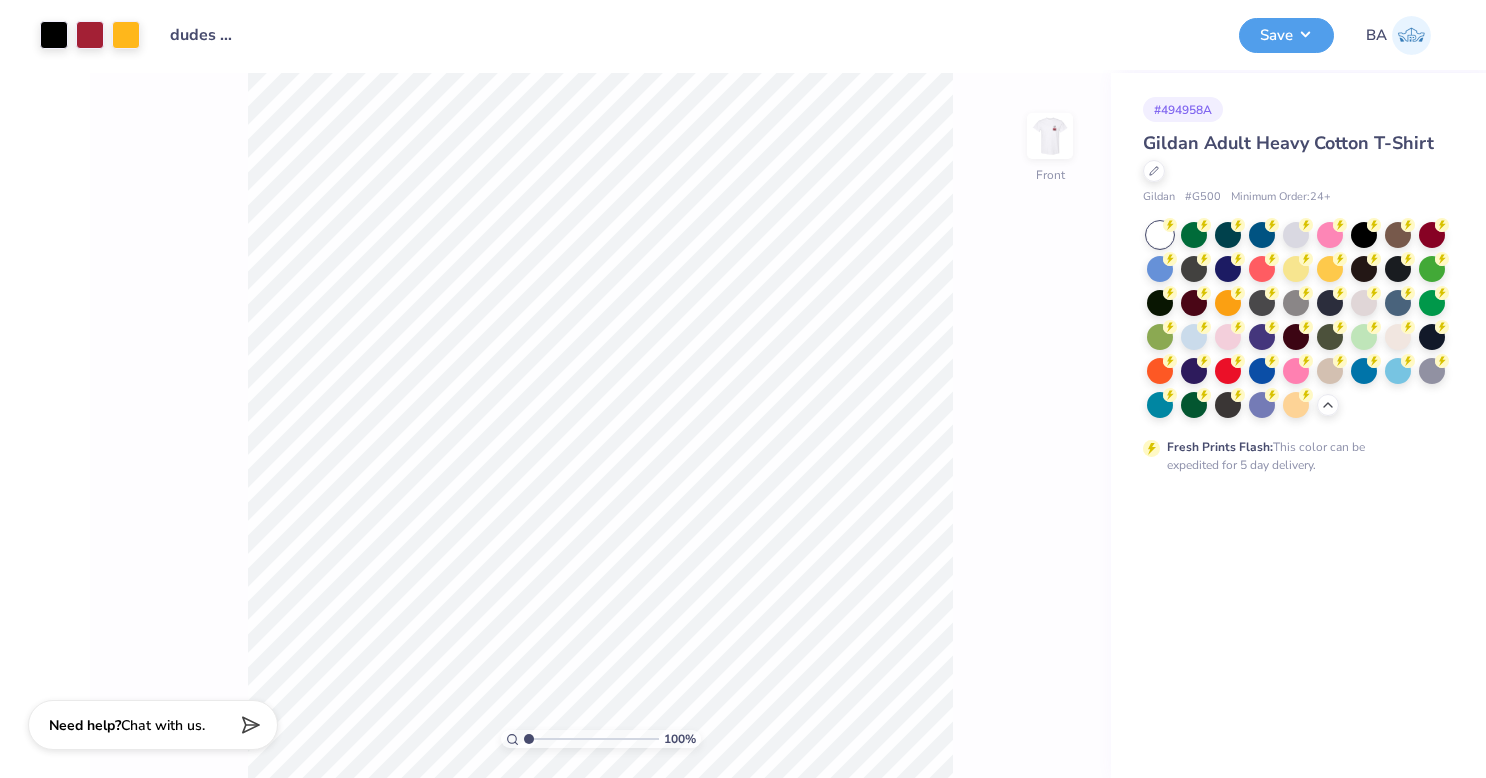 click on "Save" at bounding box center [1286, 35] 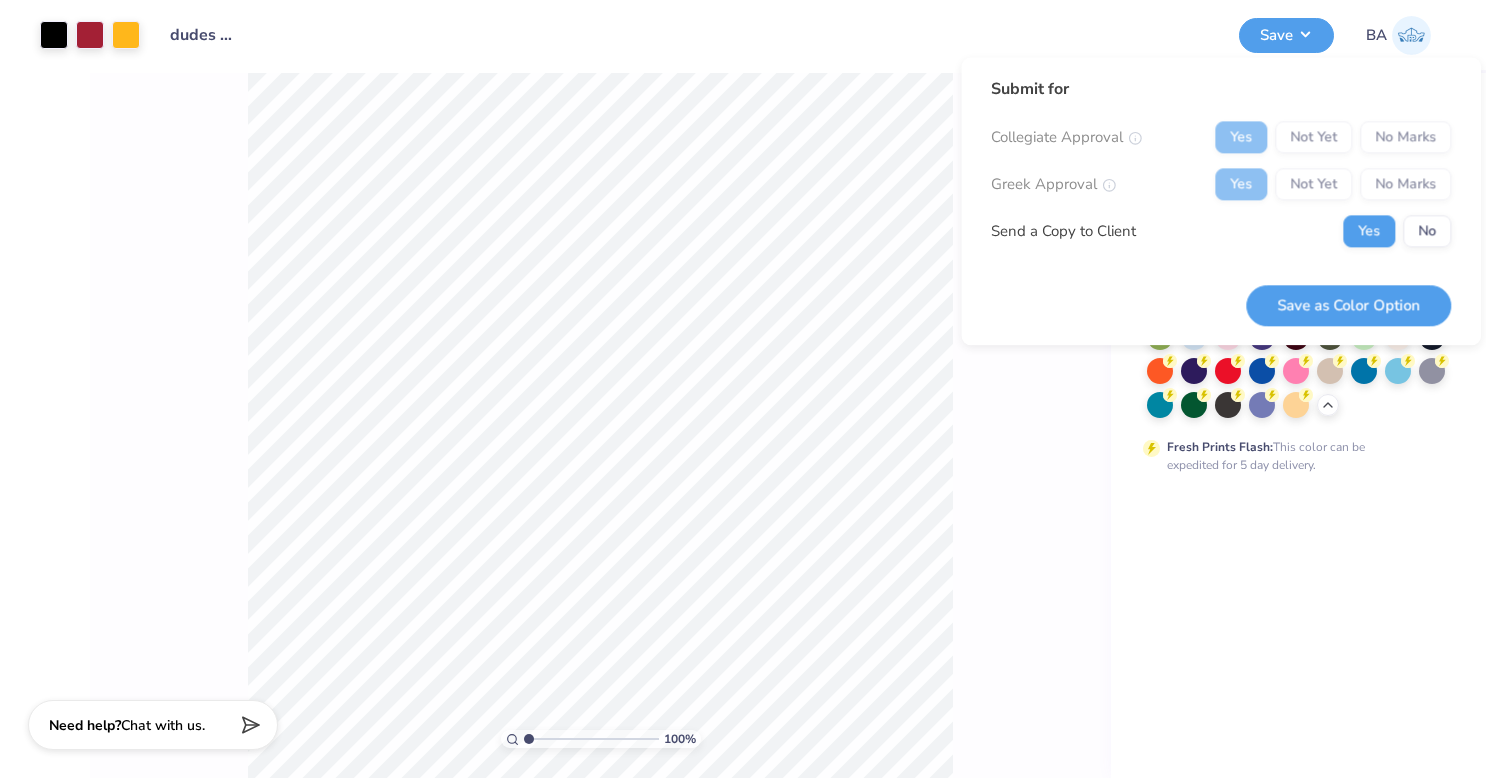 click on "Yes Not Yet No Marks" at bounding box center (1333, 137) 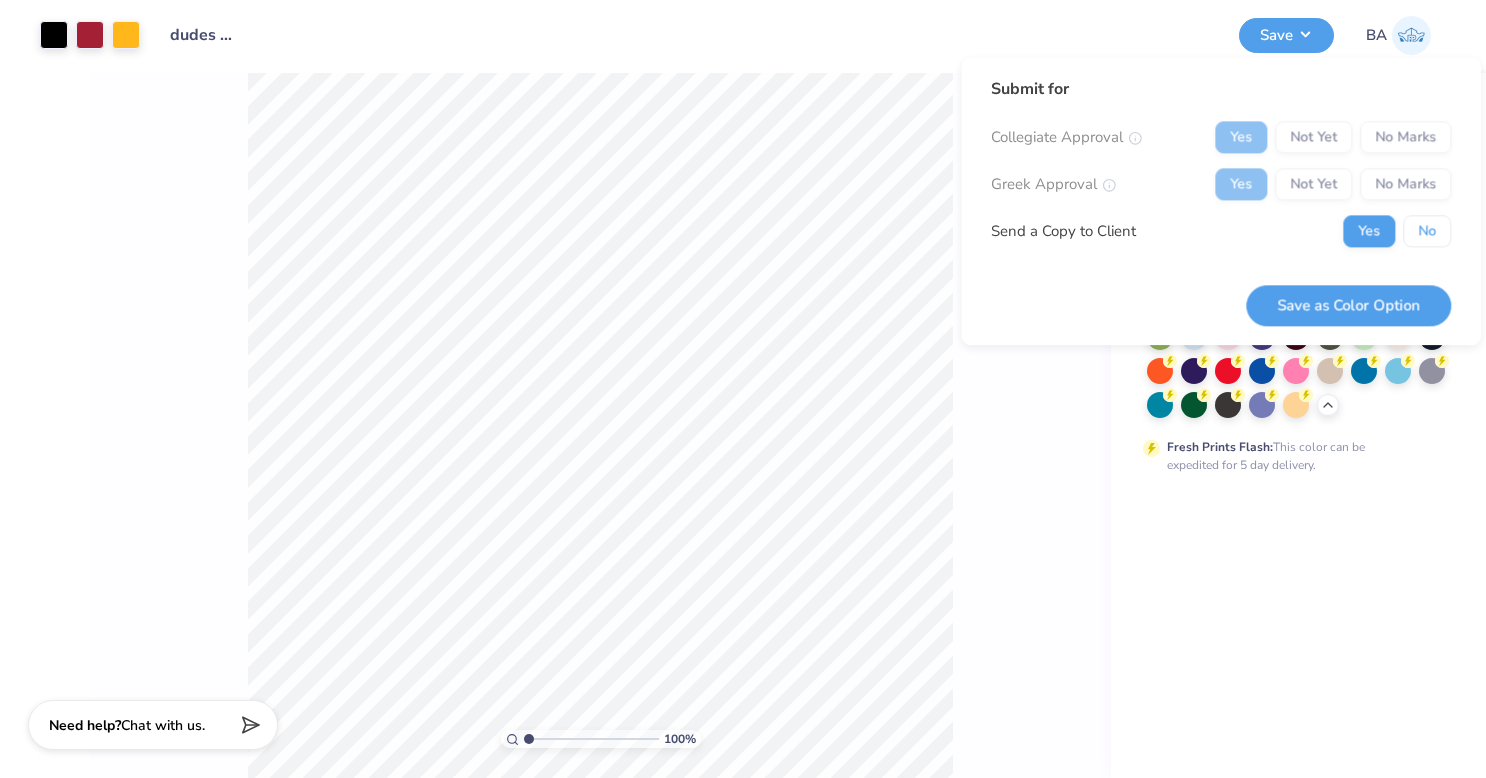 click on "No" at bounding box center [1427, 231] 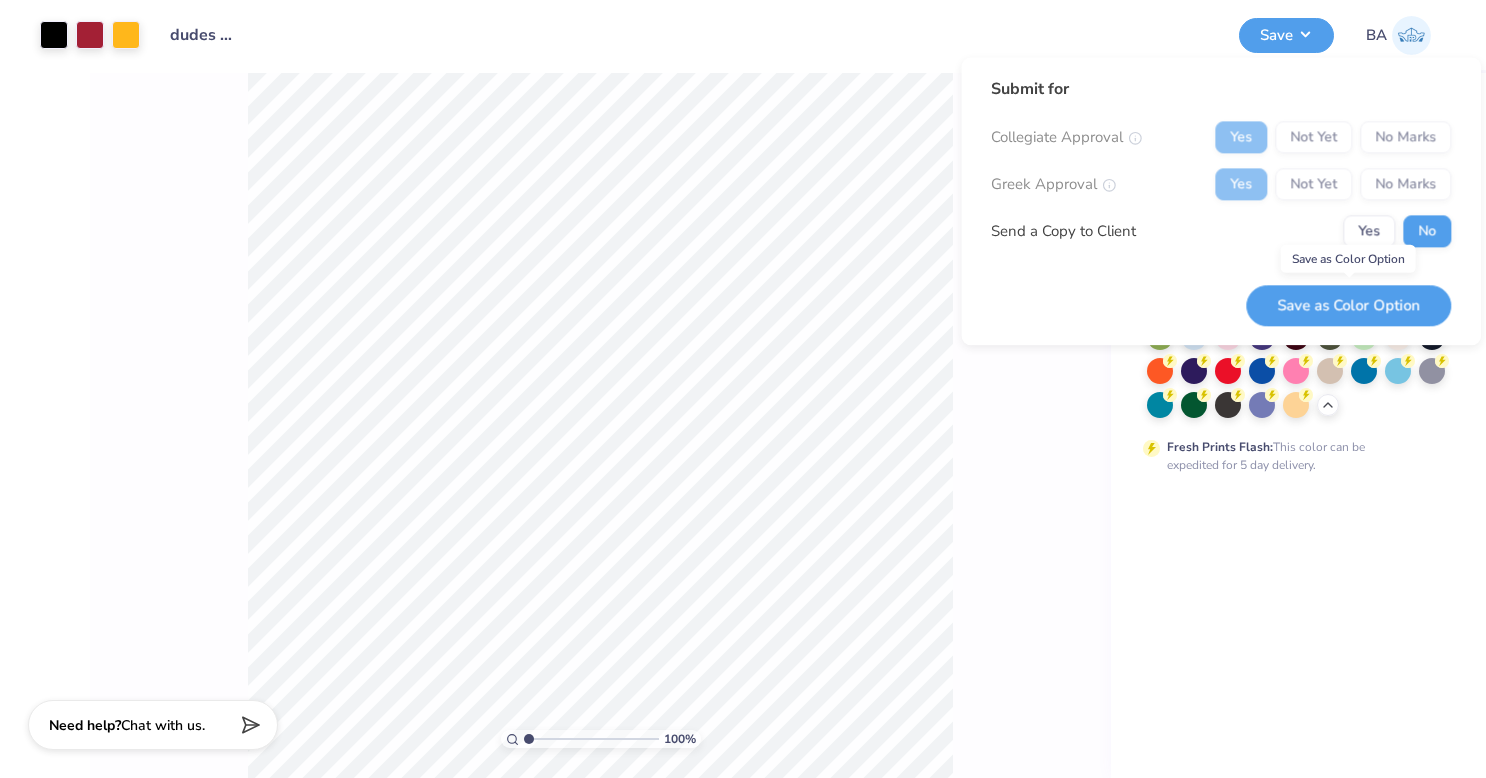 click on "Save as Color Option" at bounding box center (1348, 305) 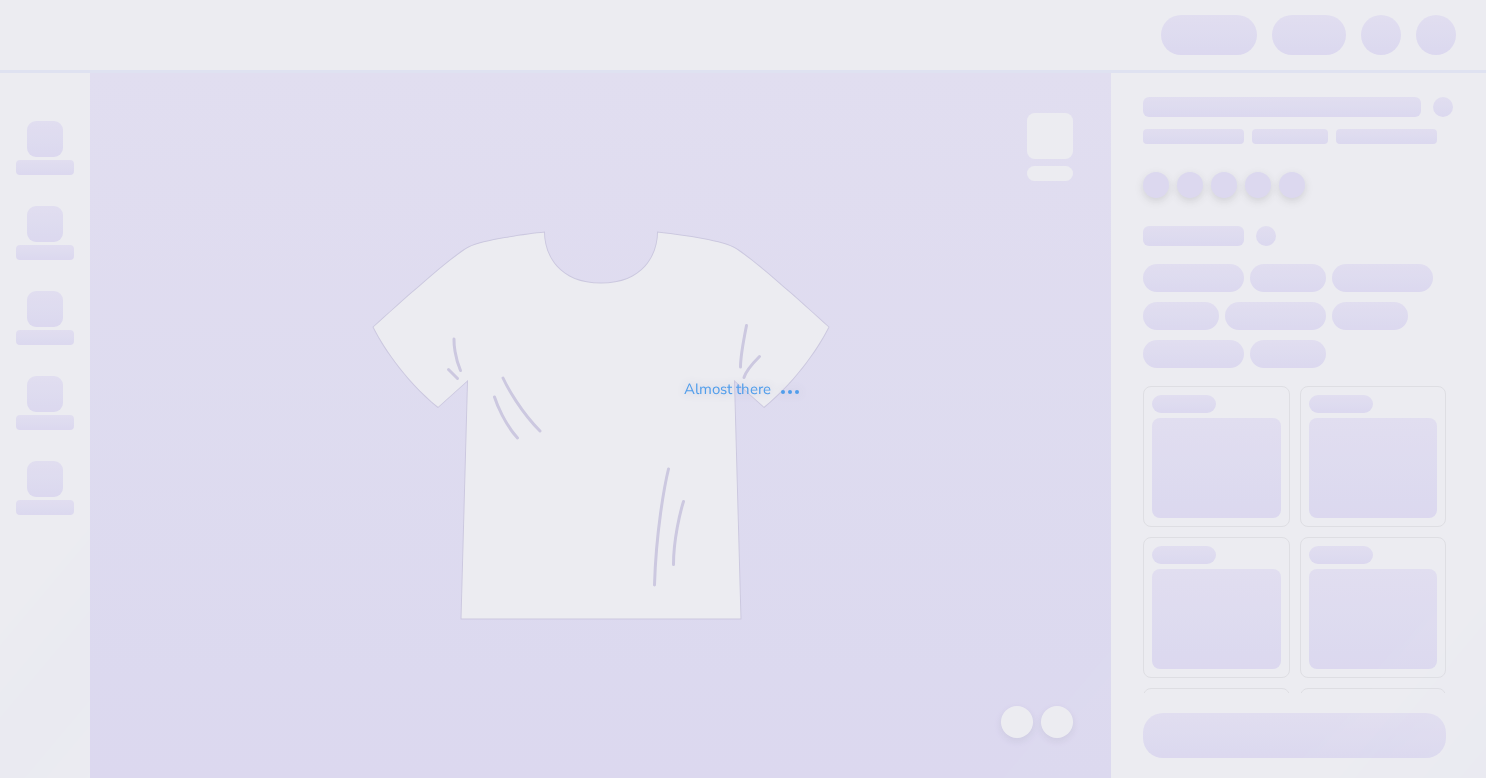 scroll, scrollTop: 0, scrollLeft: 0, axis: both 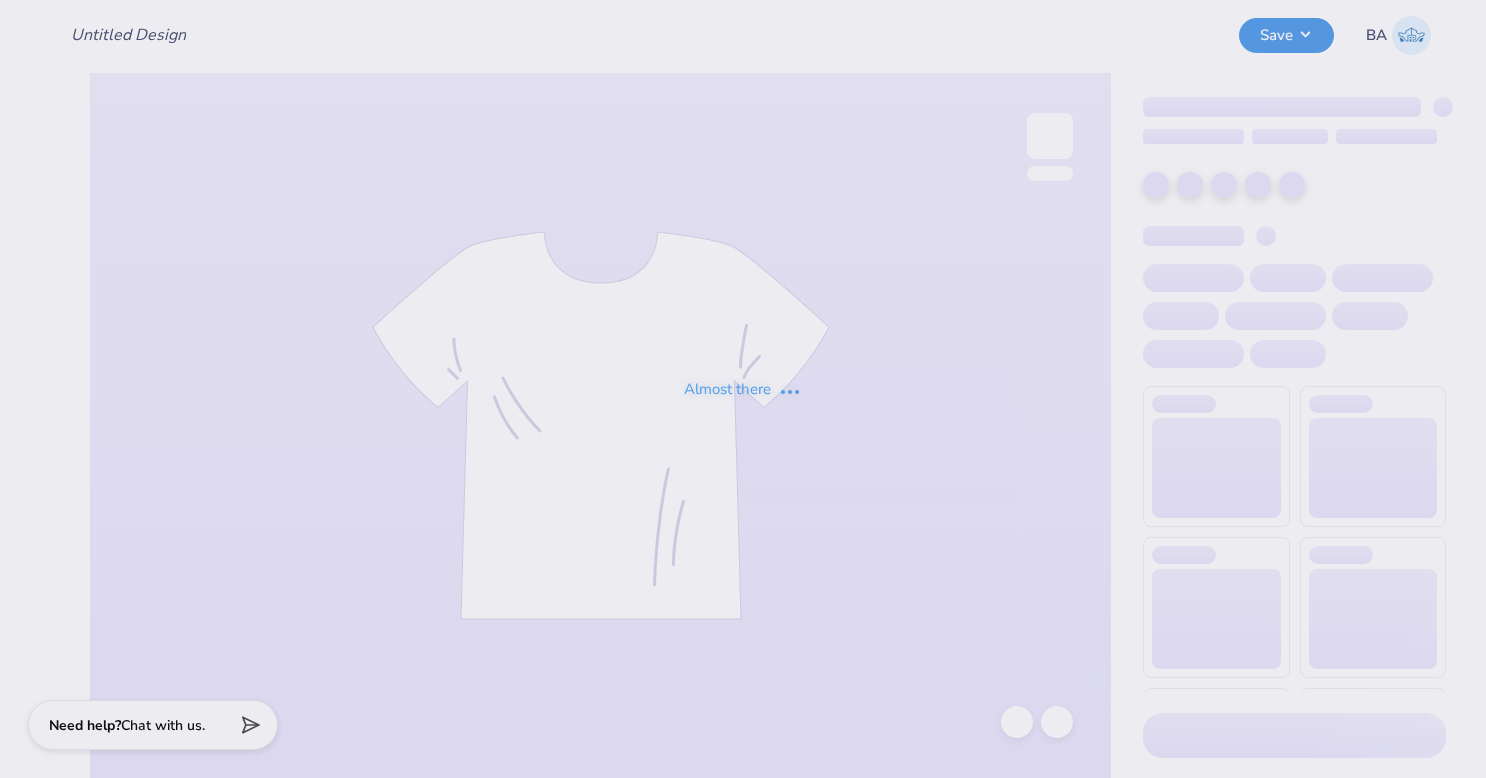type on "dudes day 1" 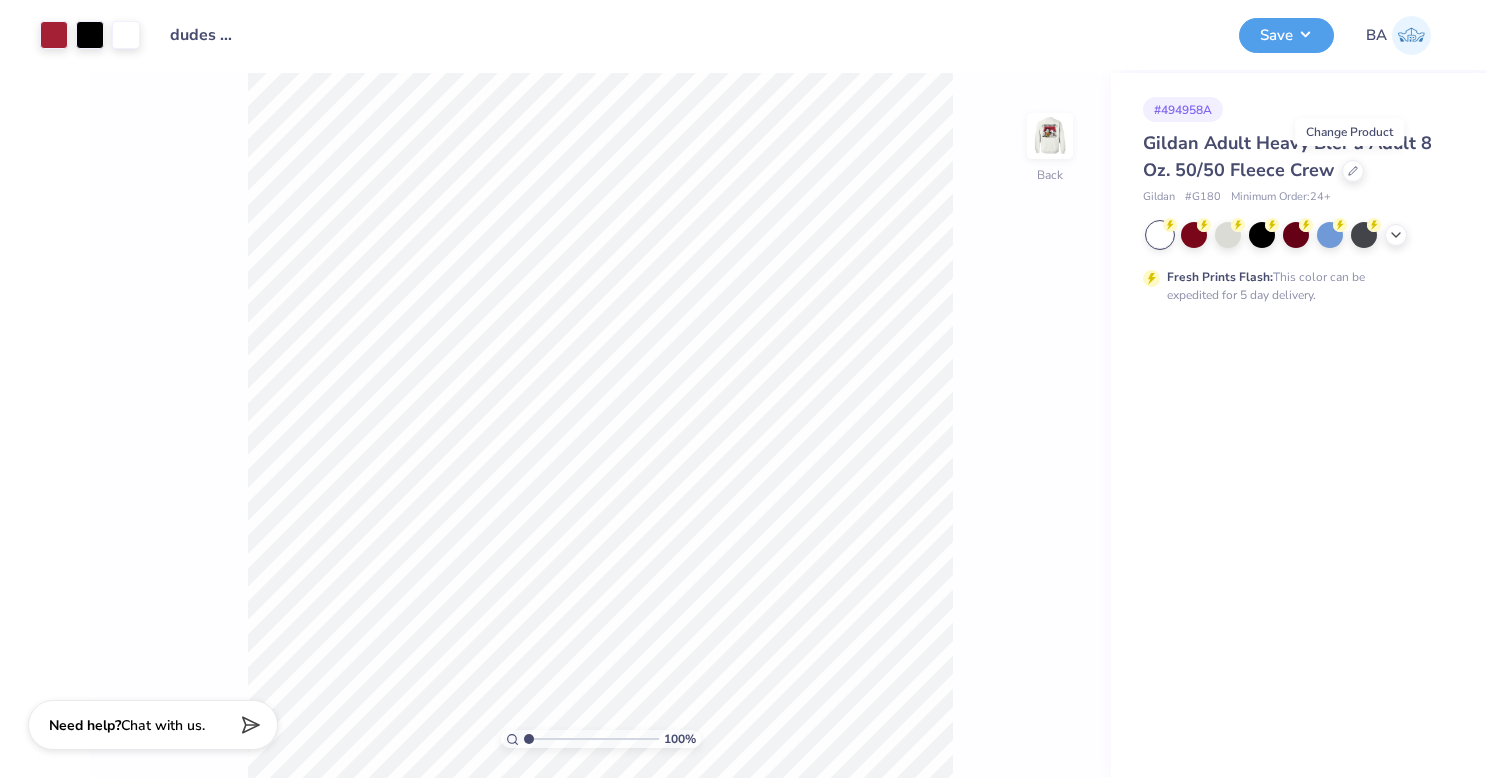 click 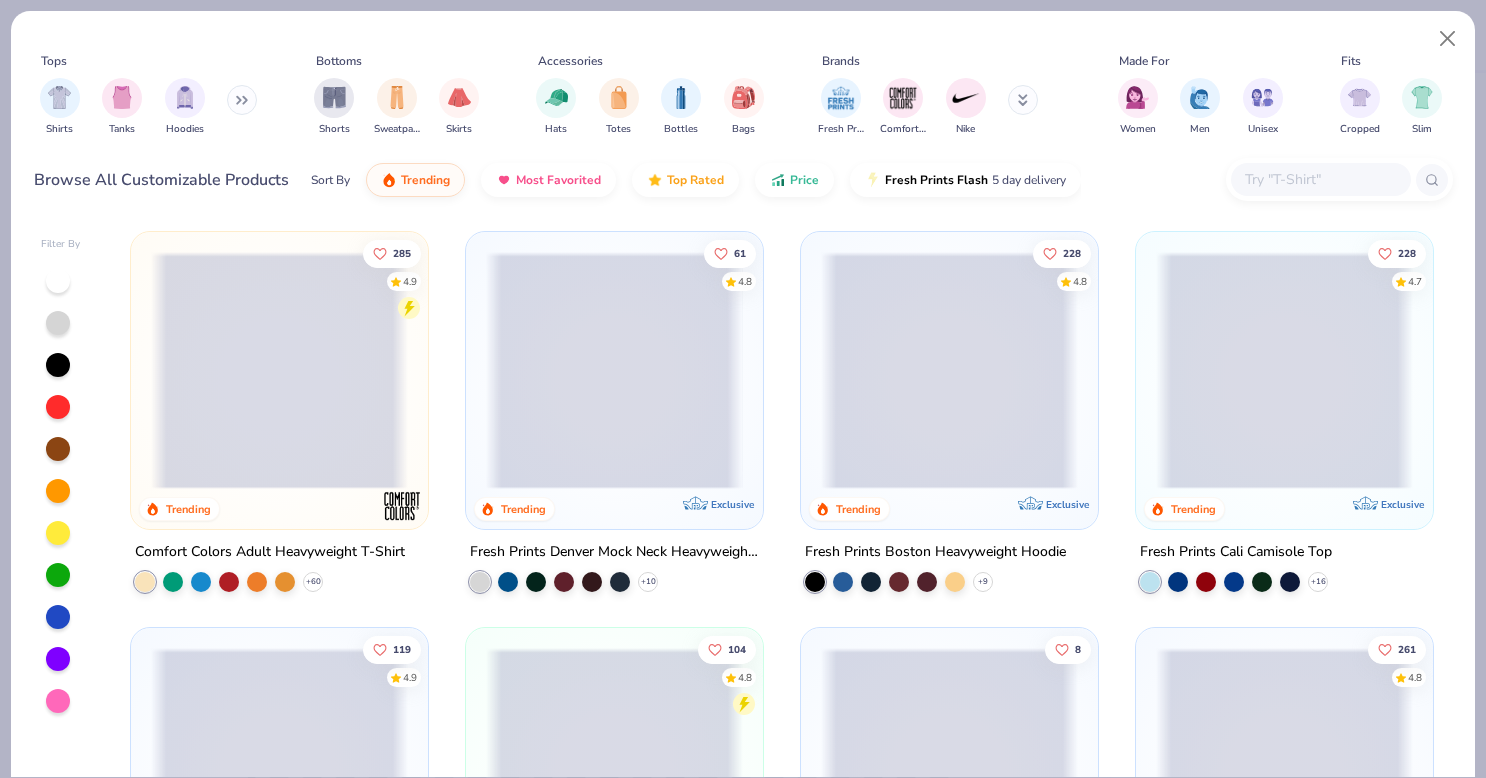 click at bounding box center (614, 370) 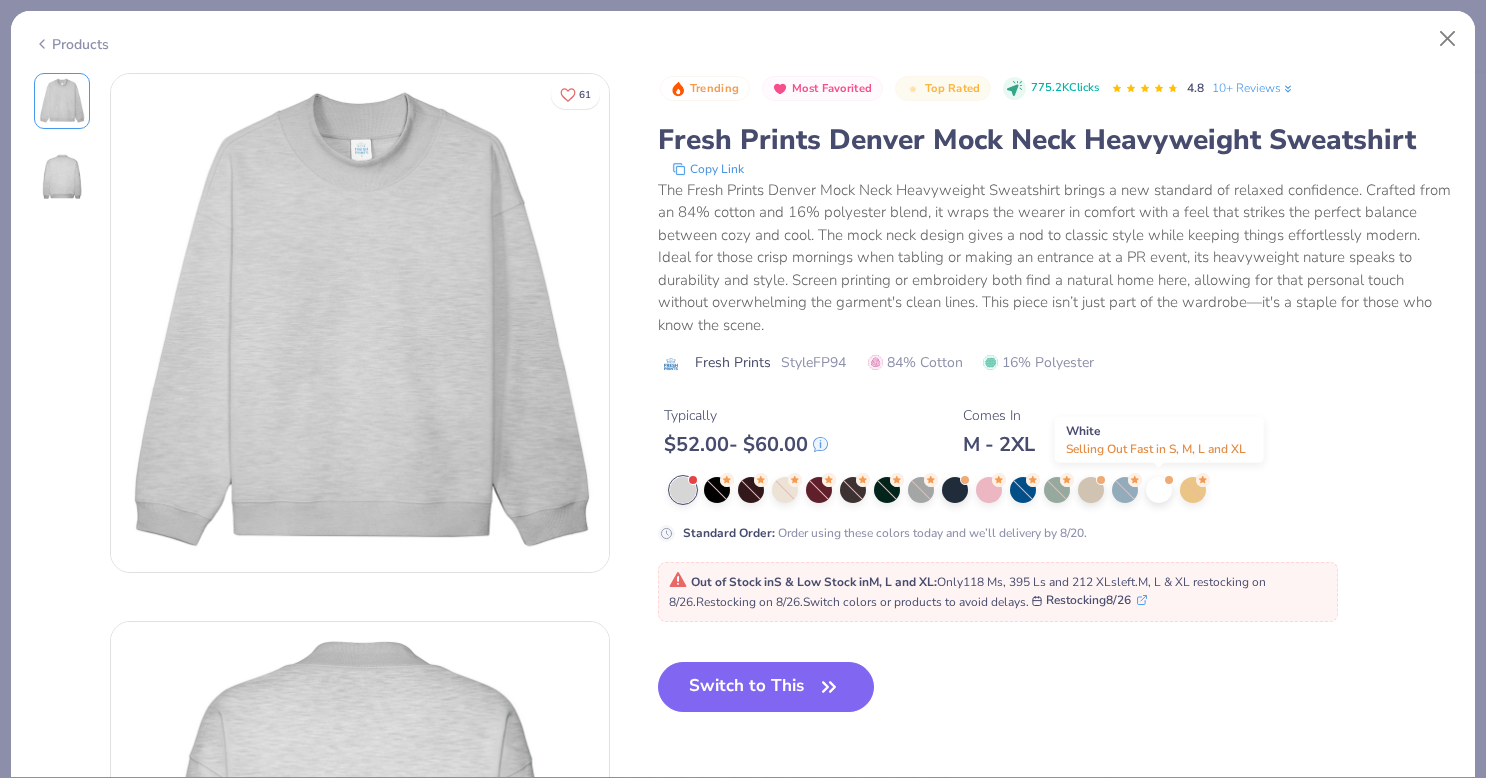 click at bounding box center [1159, 490] 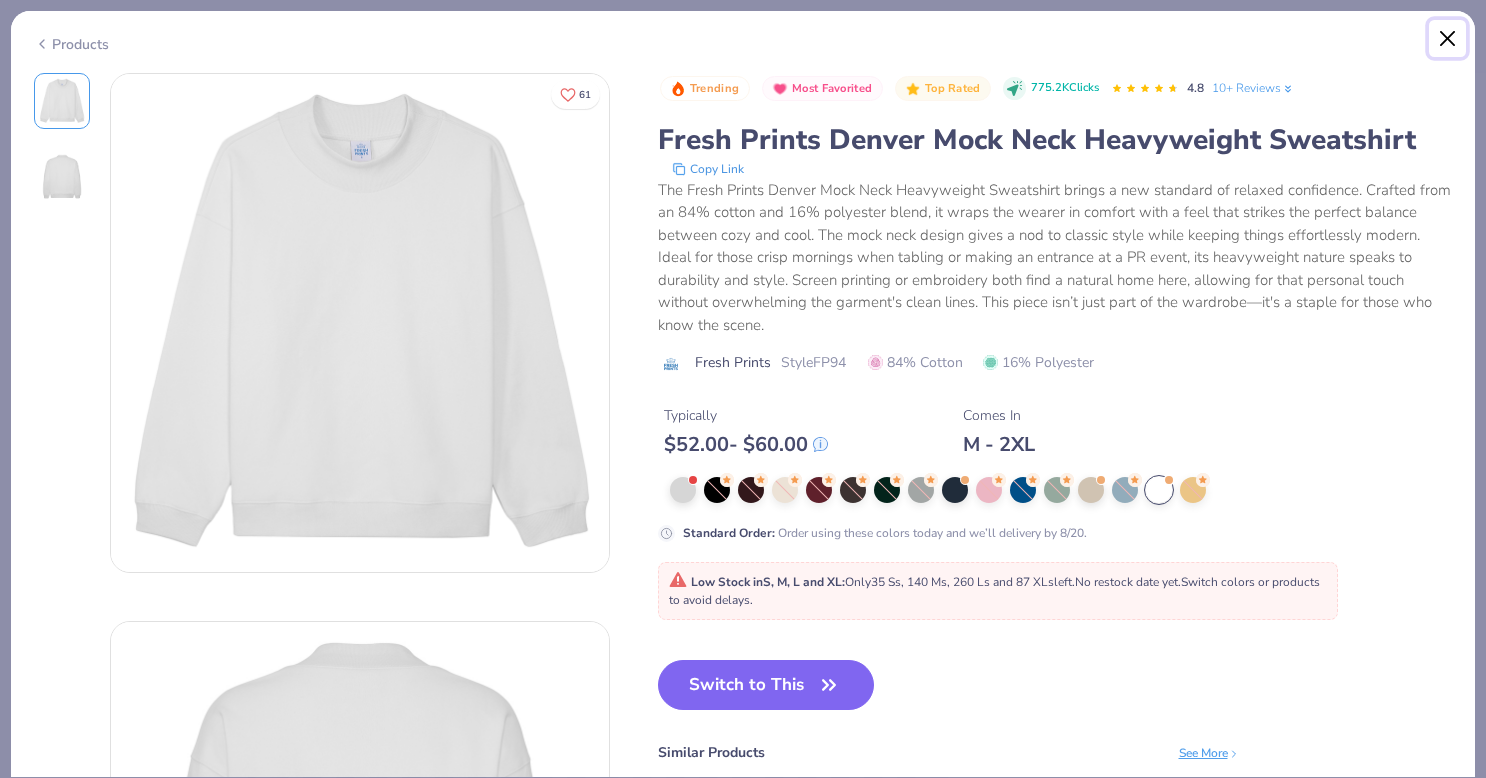 click at bounding box center [1448, 39] 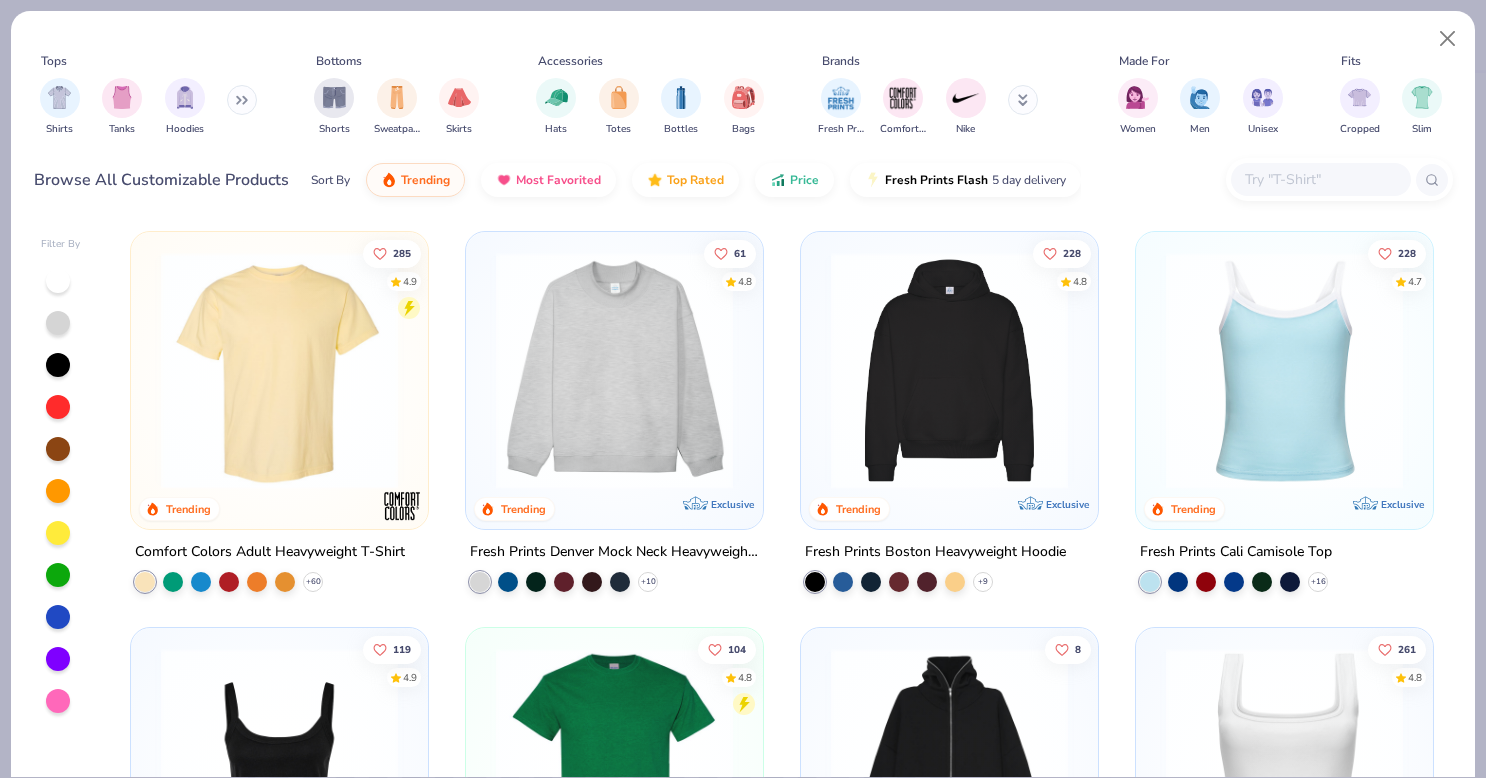 scroll, scrollTop: 237, scrollLeft: 0, axis: vertical 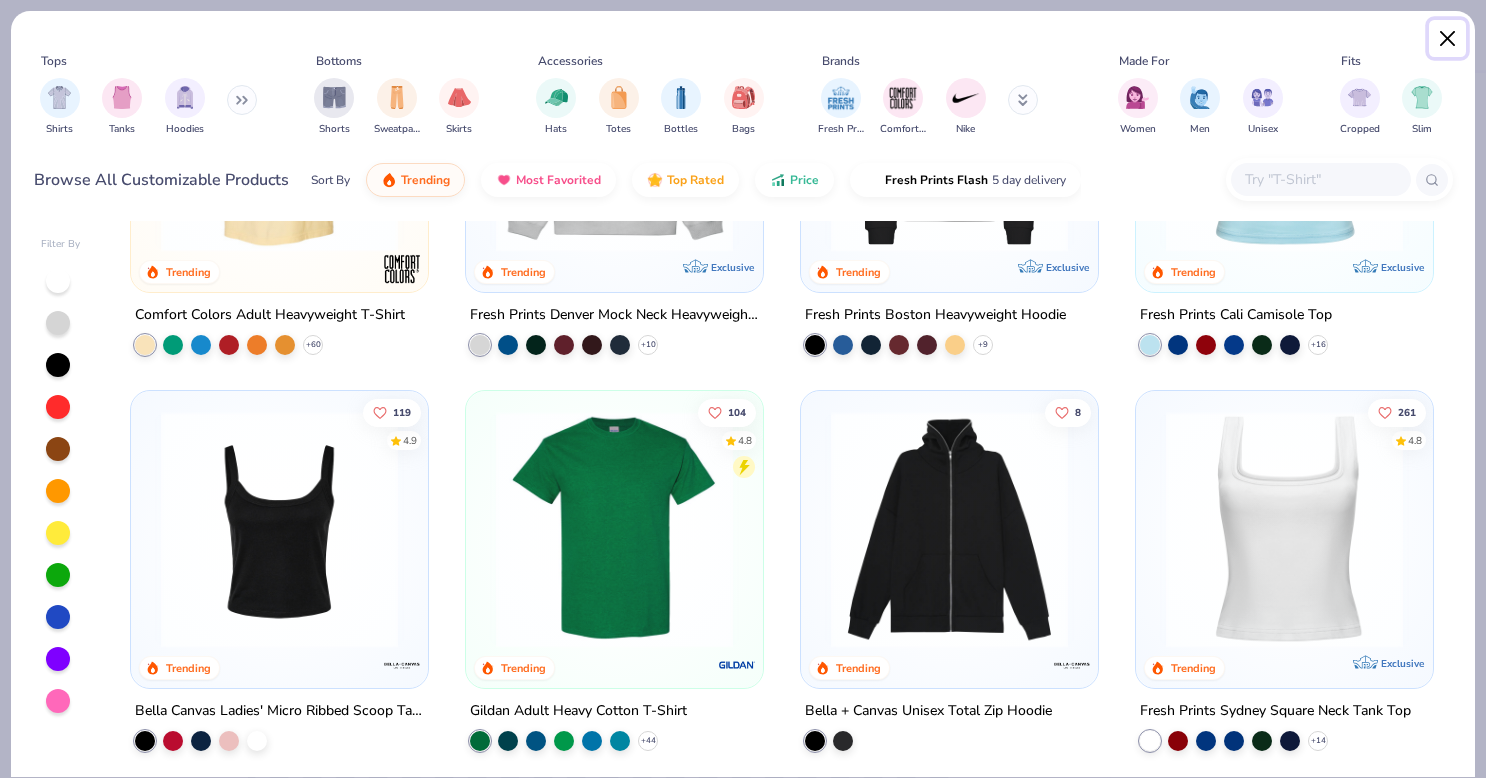 click at bounding box center [1448, 39] 